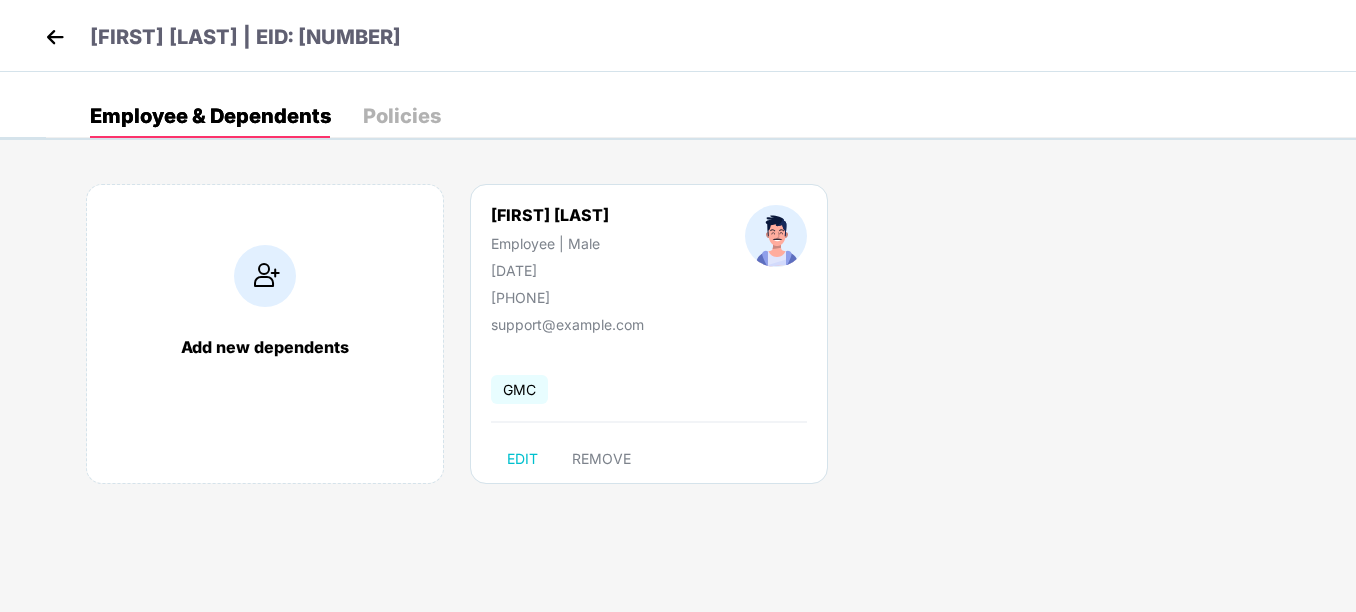 scroll, scrollTop: 0, scrollLeft: 0, axis: both 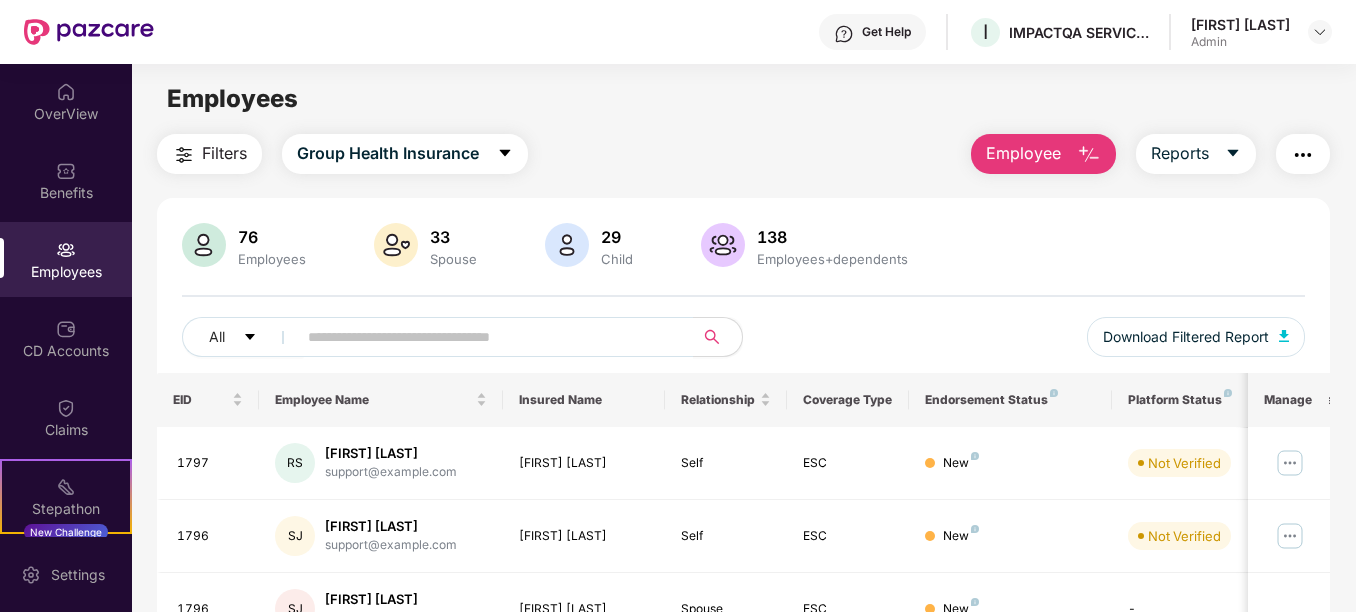 click on "Employees" at bounding box center [66, 272] 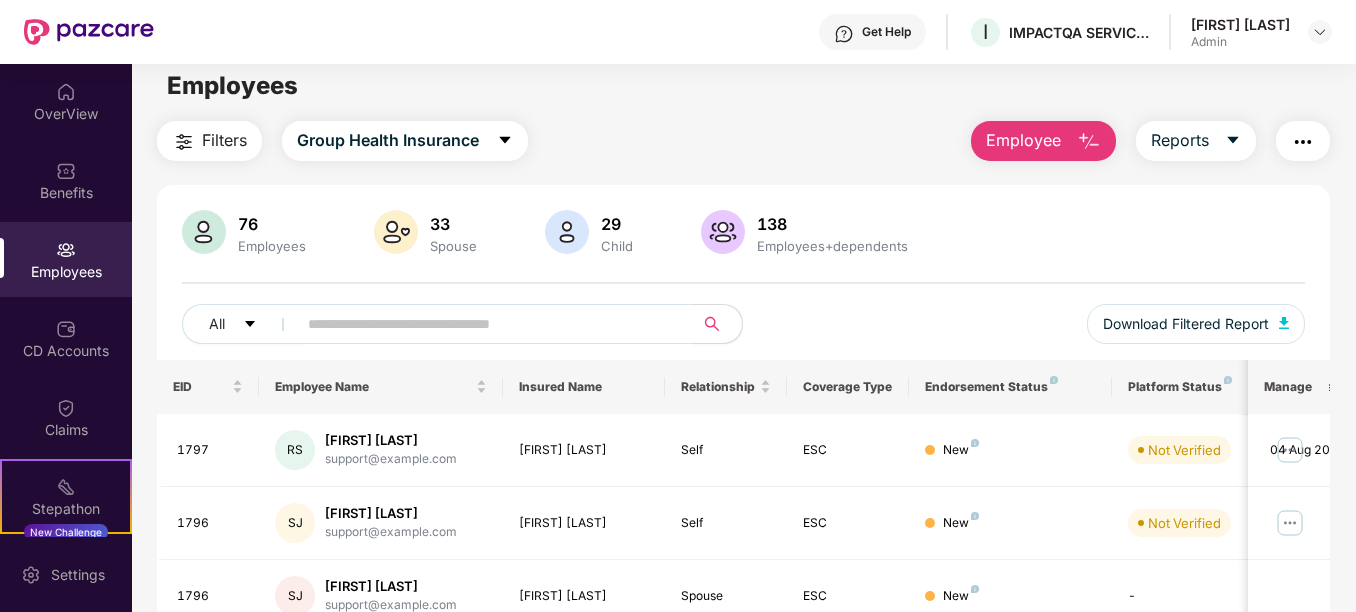scroll, scrollTop: 0, scrollLeft: 0, axis: both 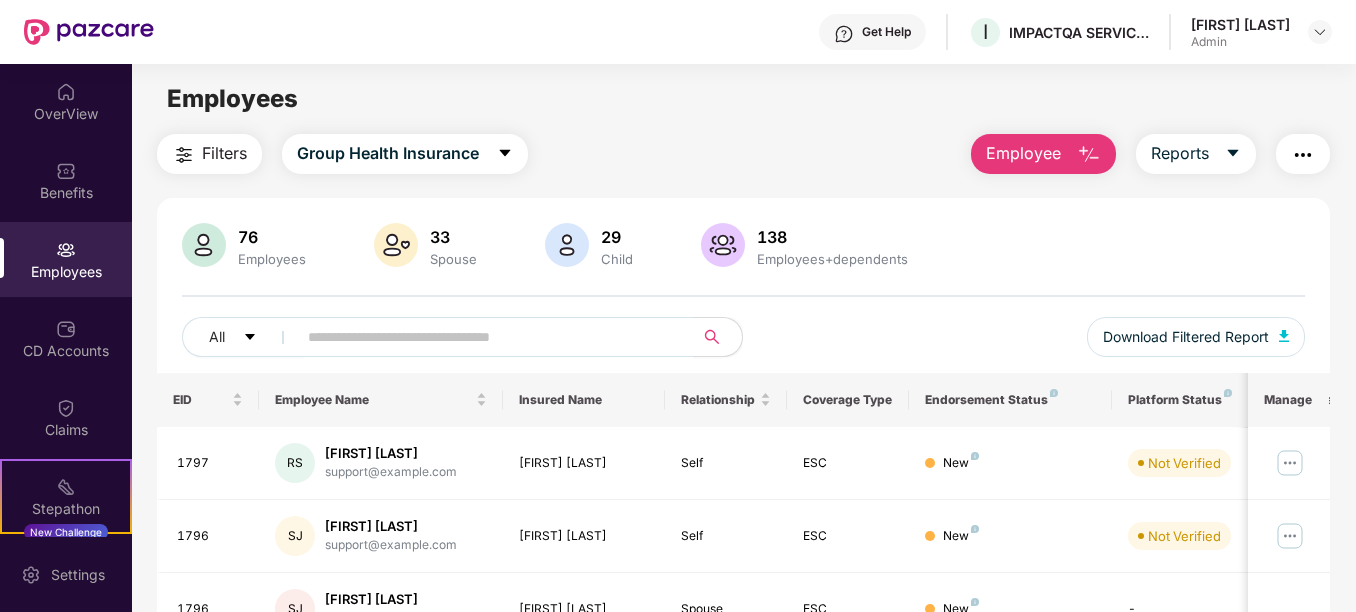 click on "Employee" at bounding box center (1023, 153) 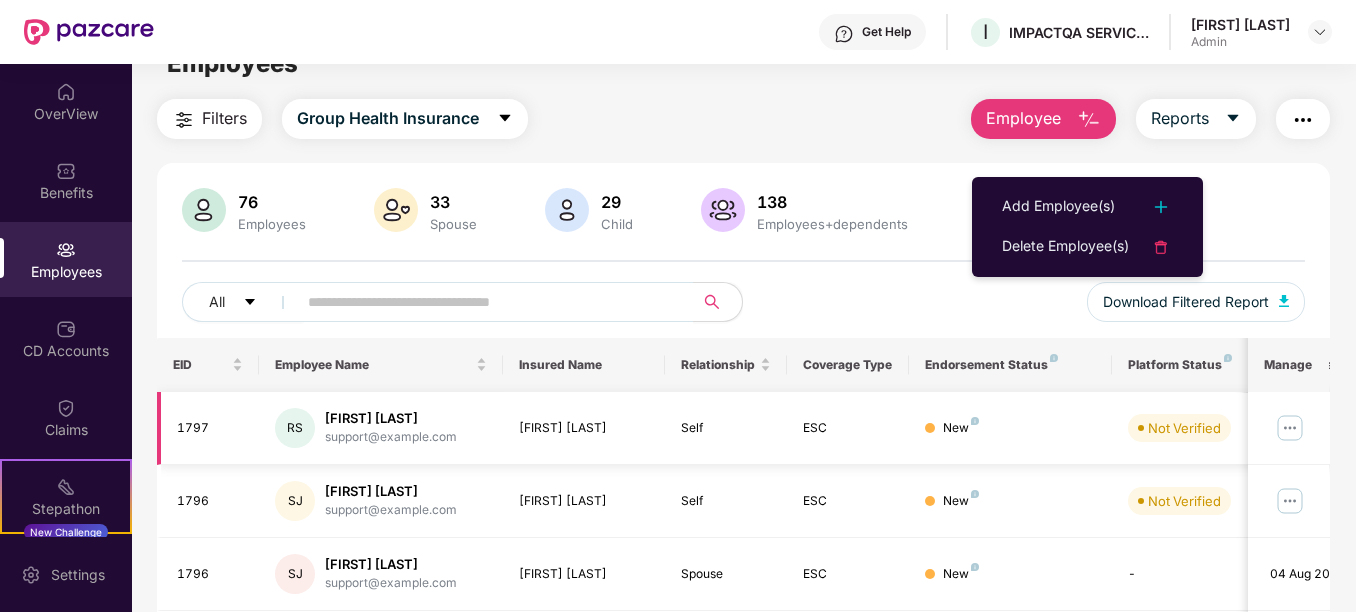 scroll, scrollTop: 0, scrollLeft: 0, axis: both 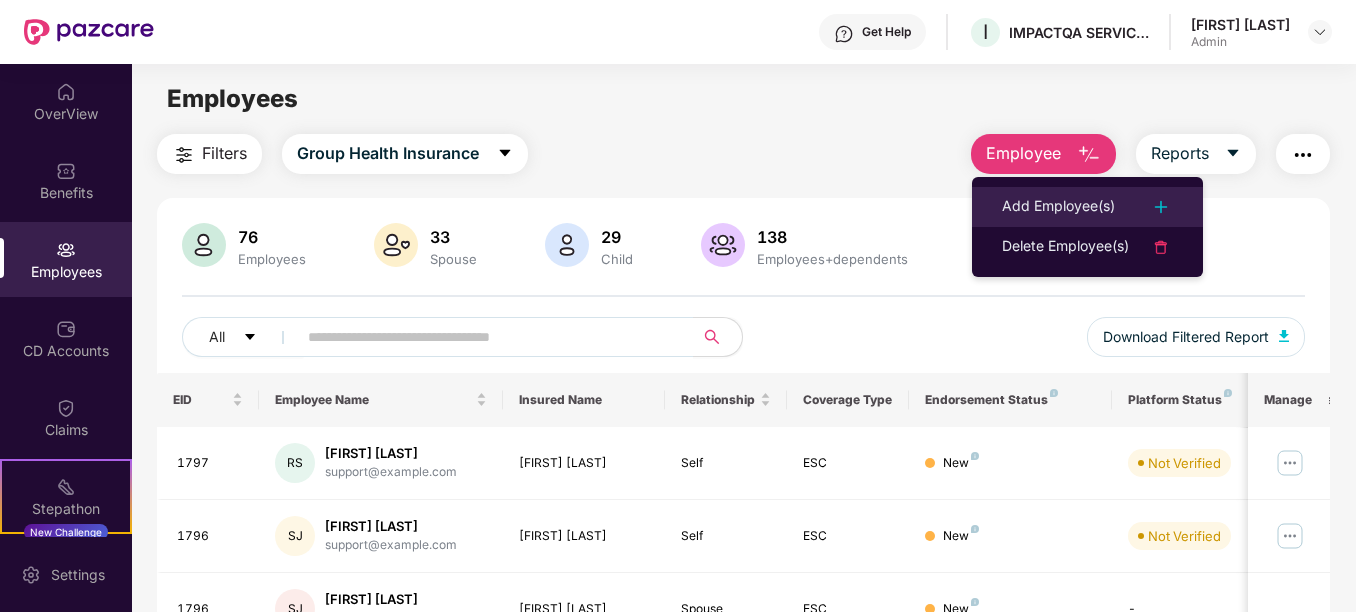 click on "Add Employee(s)" at bounding box center [1058, 207] 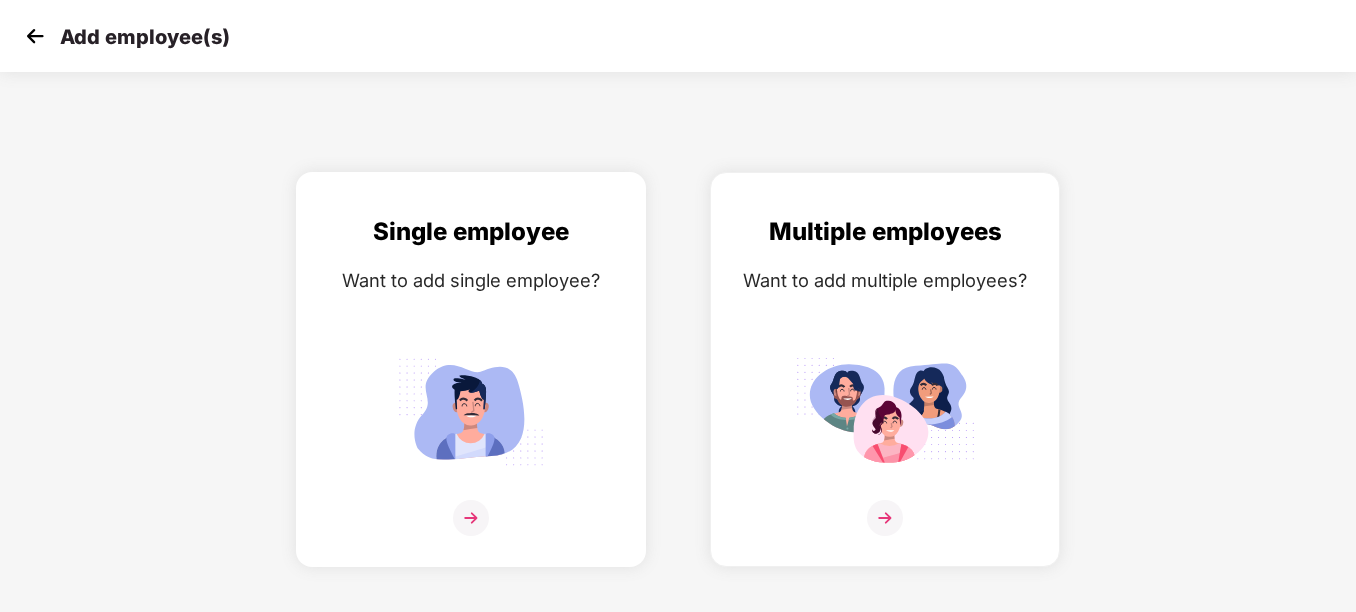 click at bounding box center [471, 411] 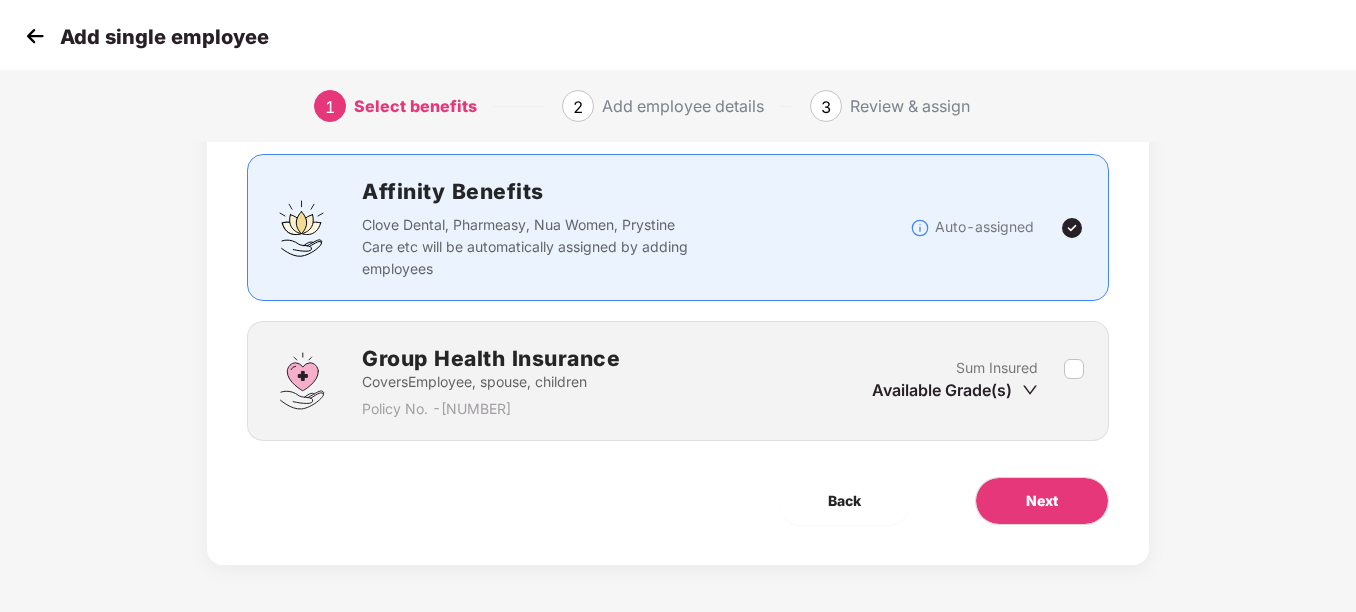 scroll, scrollTop: 127, scrollLeft: 0, axis: vertical 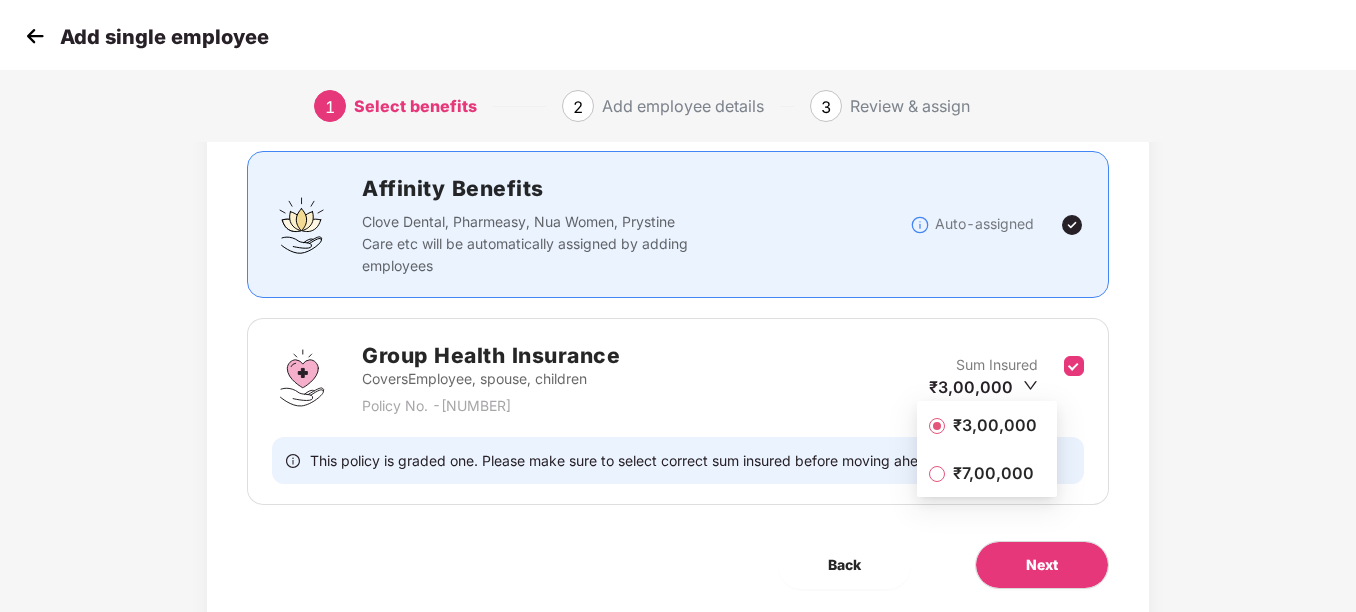 click on "₹7,00,000" at bounding box center (993, 473) 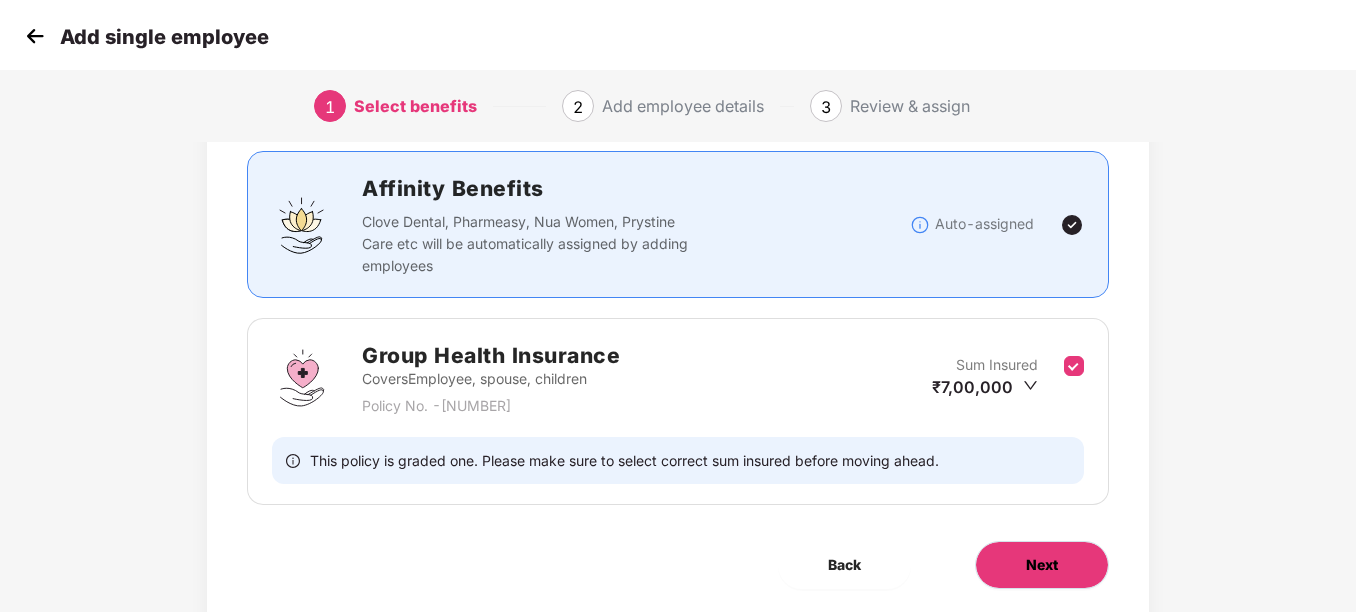 click on "Next" at bounding box center (1042, 565) 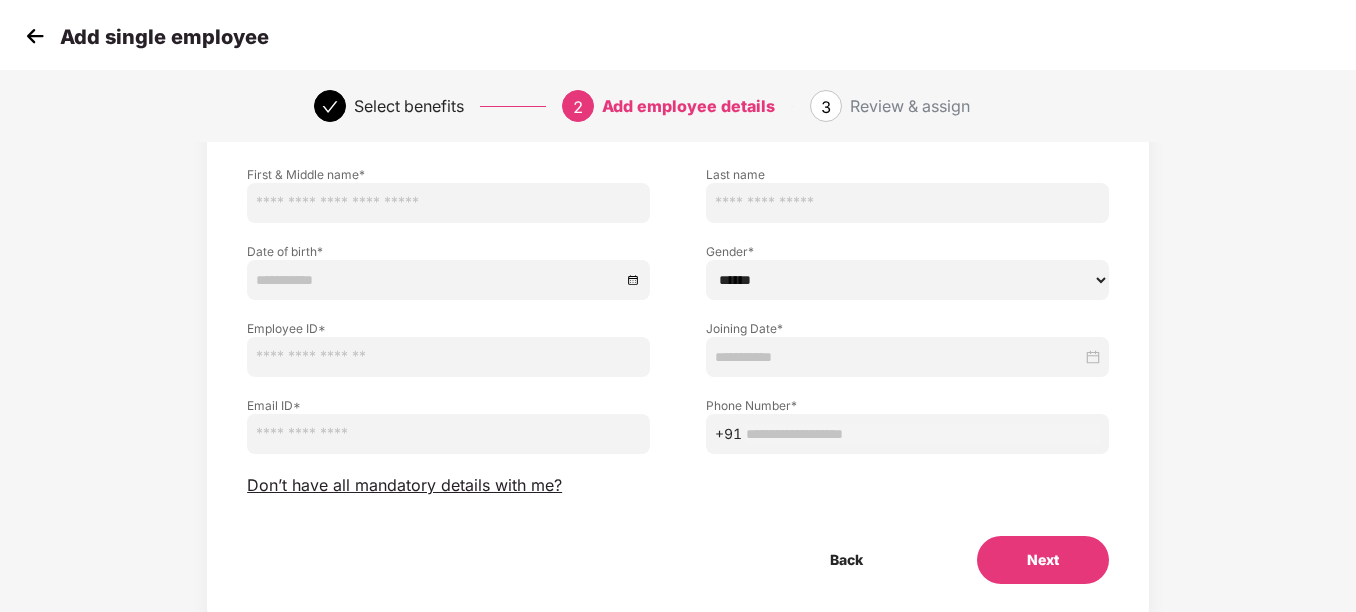 scroll, scrollTop: 0, scrollLeft: 0, axis: both 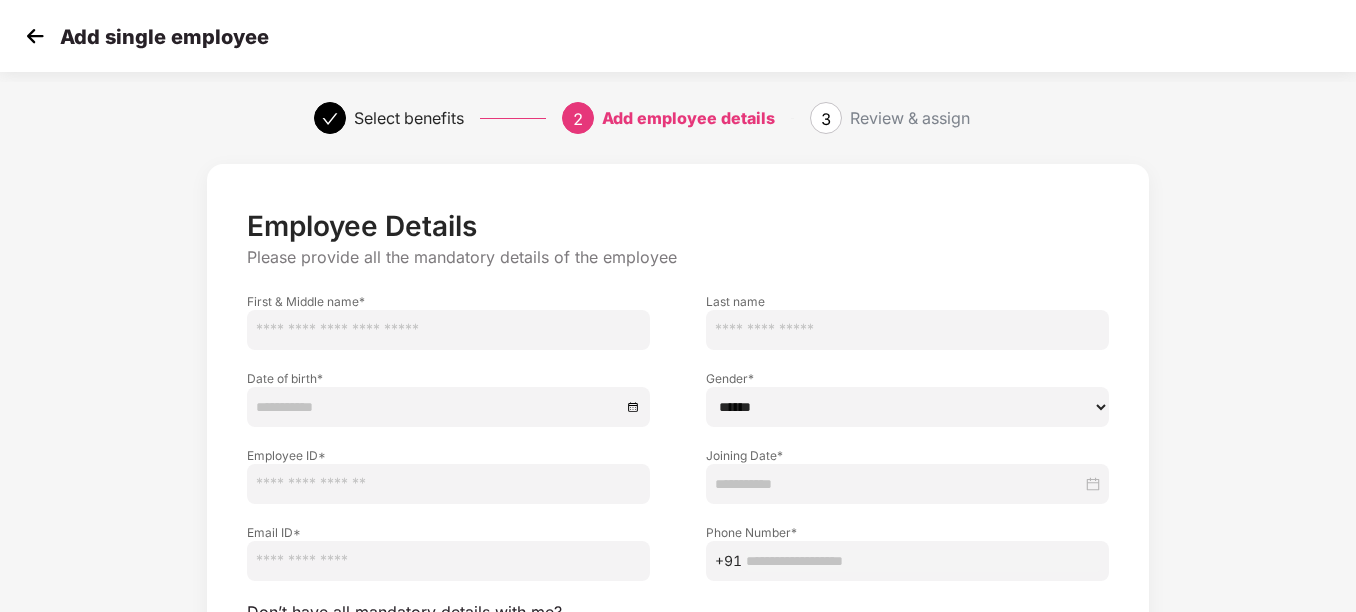 click at bounding box center (448, 330) 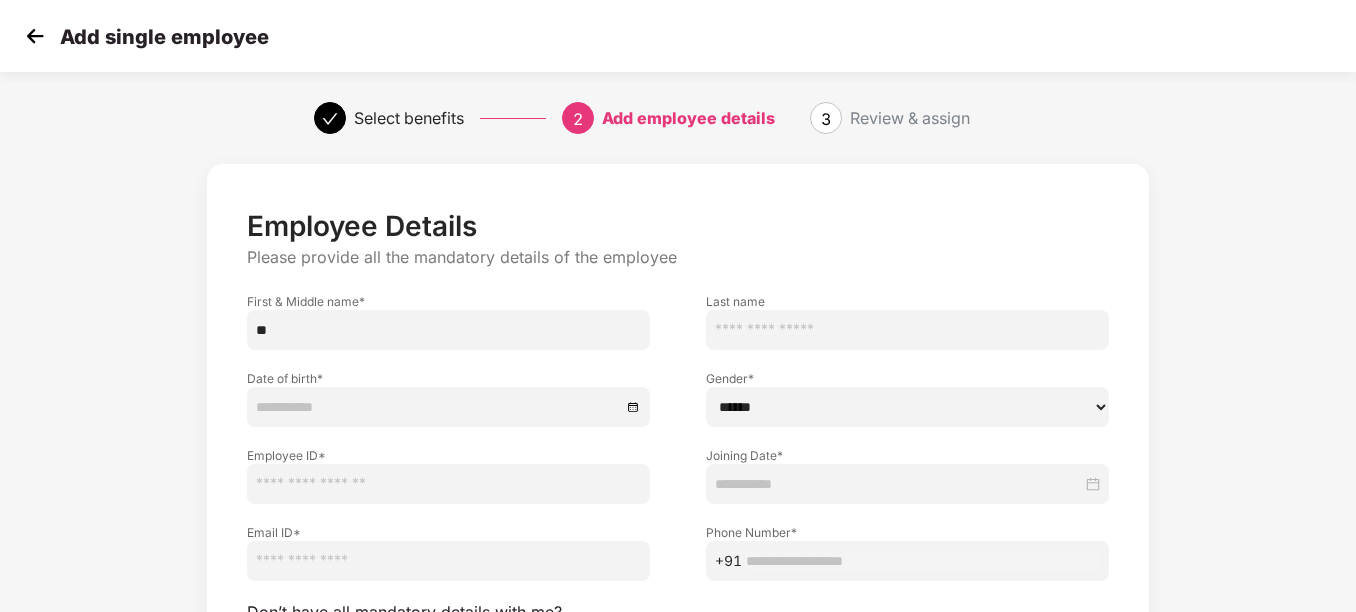 type on "*" 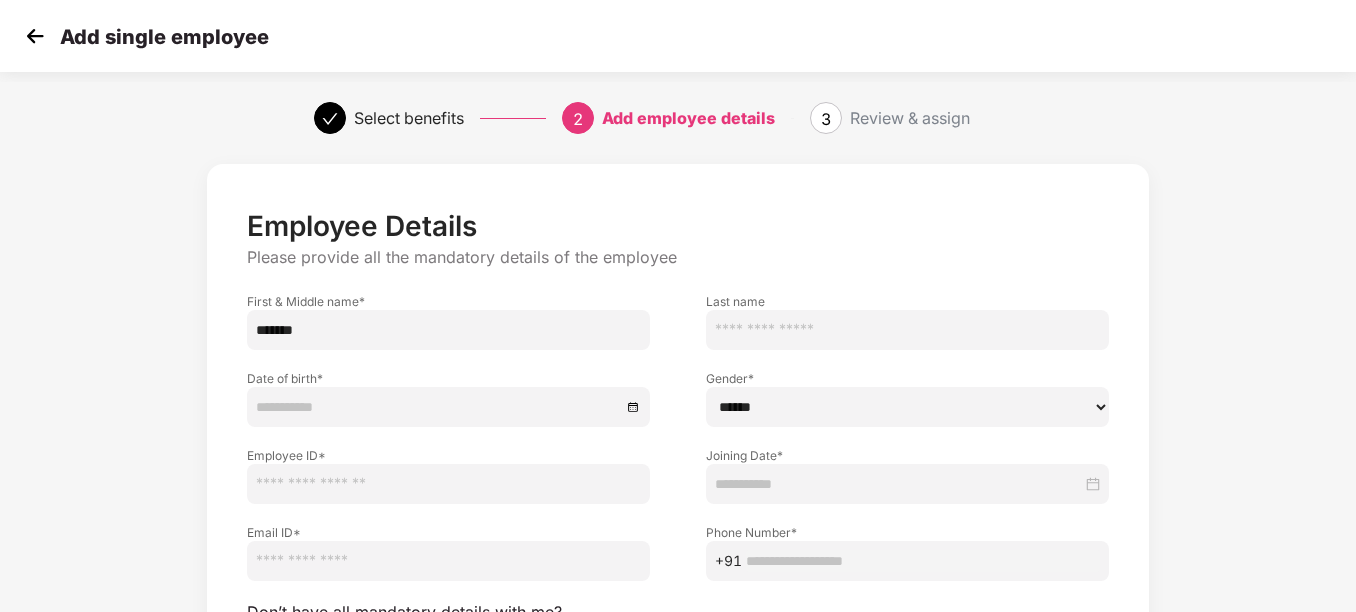 type on "*******" 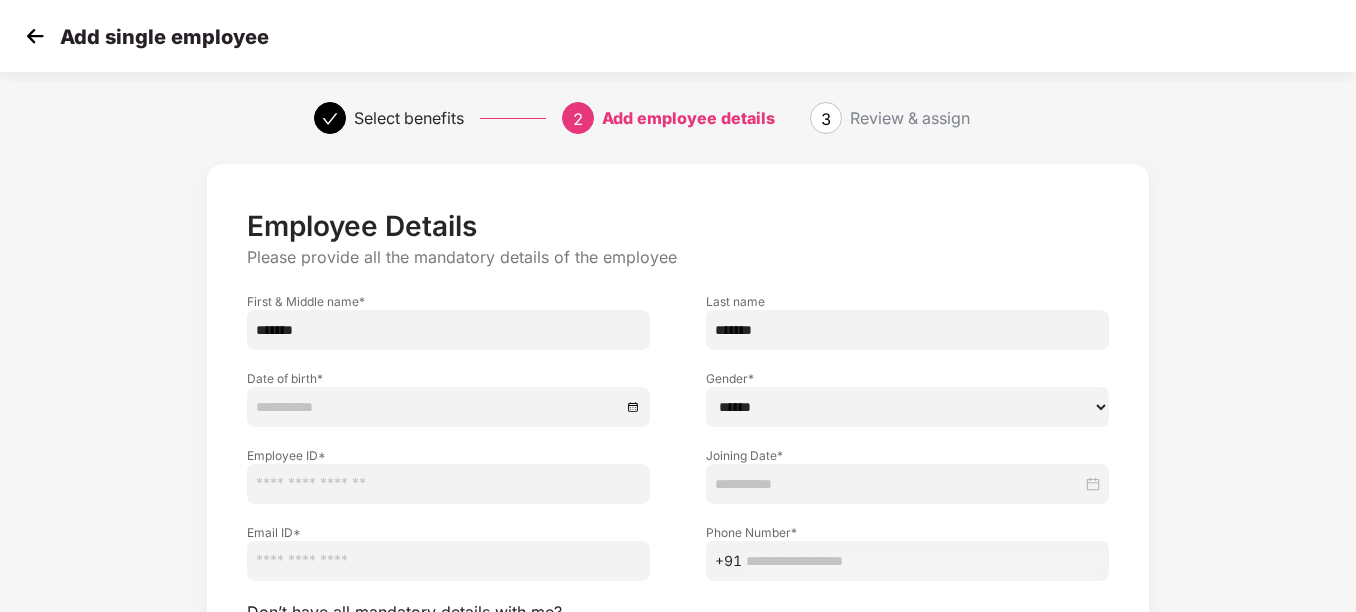 type on "*******" 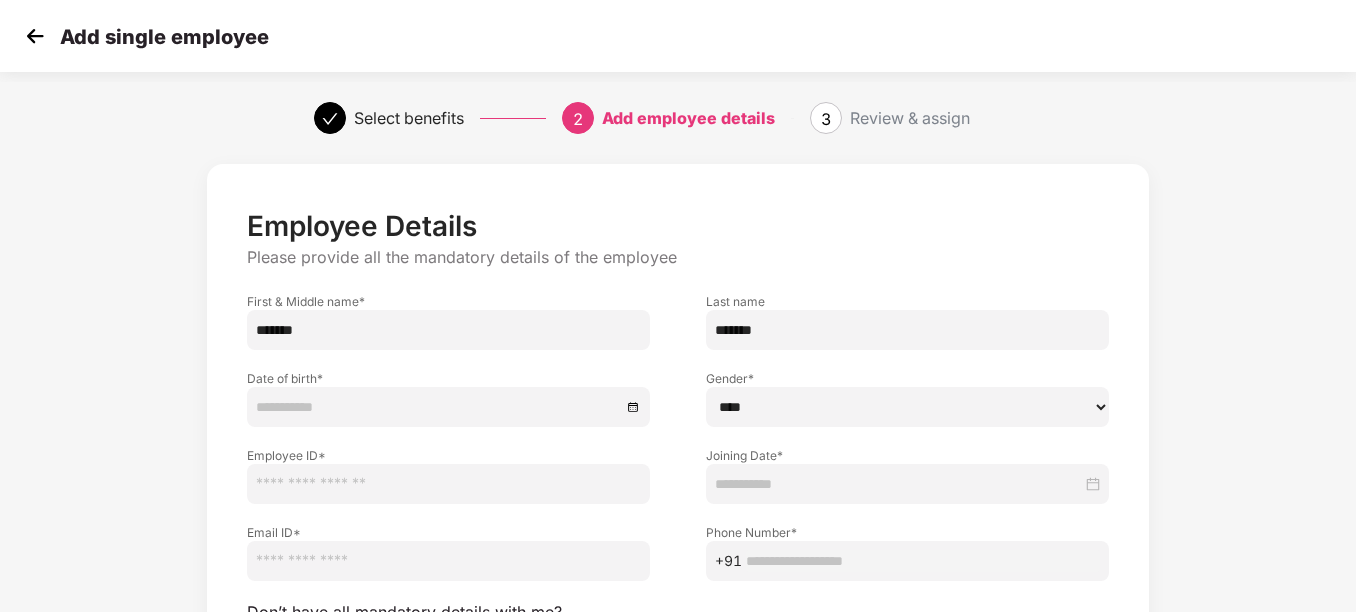 click on "****** **** ******" at bounding box center [907, 407] 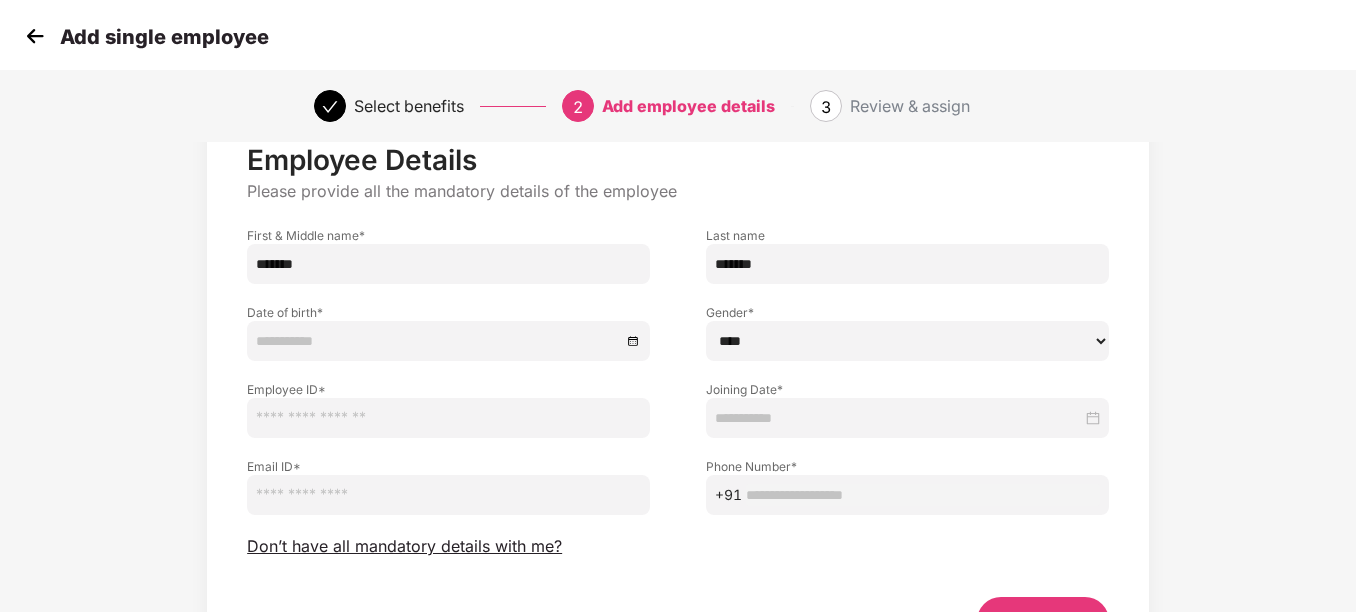 scroll, scrollTop: 100, scrollLeft: 0, axis: vertical 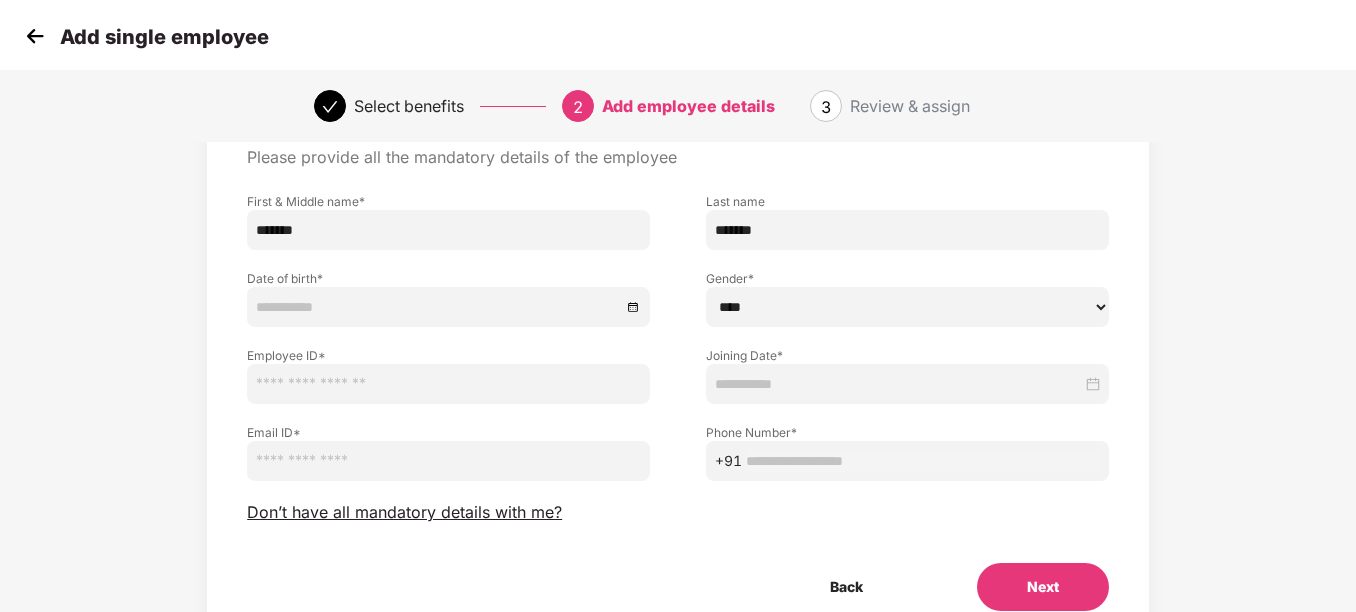 click at bounding box center [448, 307] 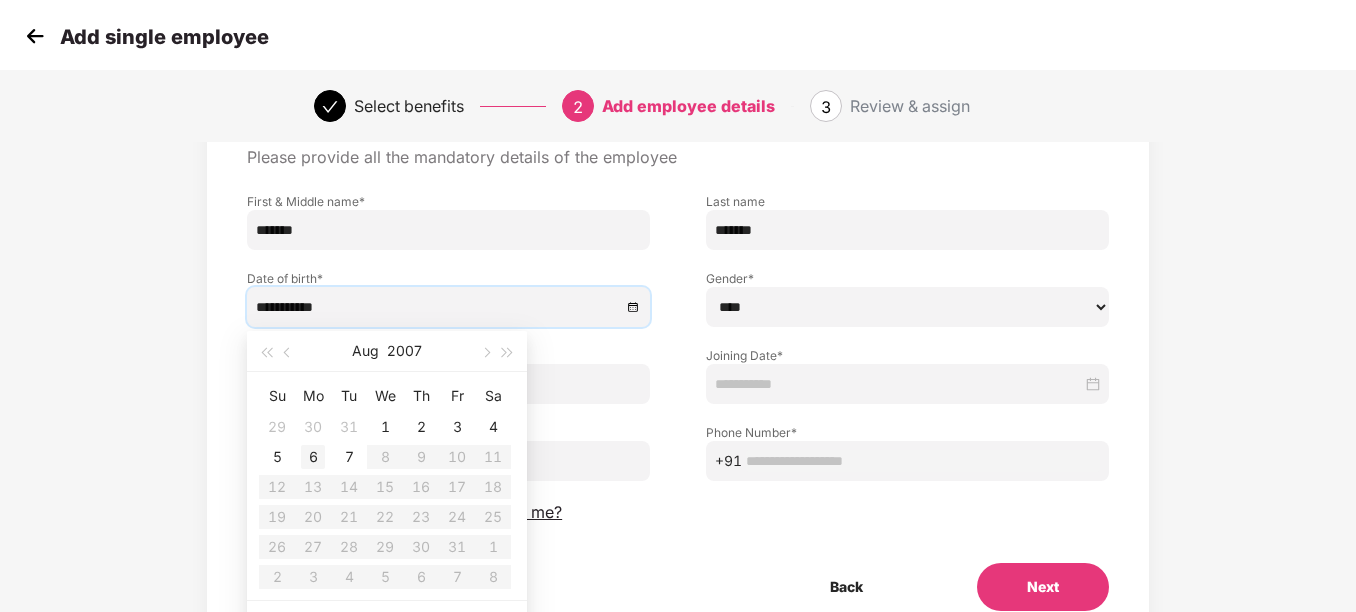 type on "**********" 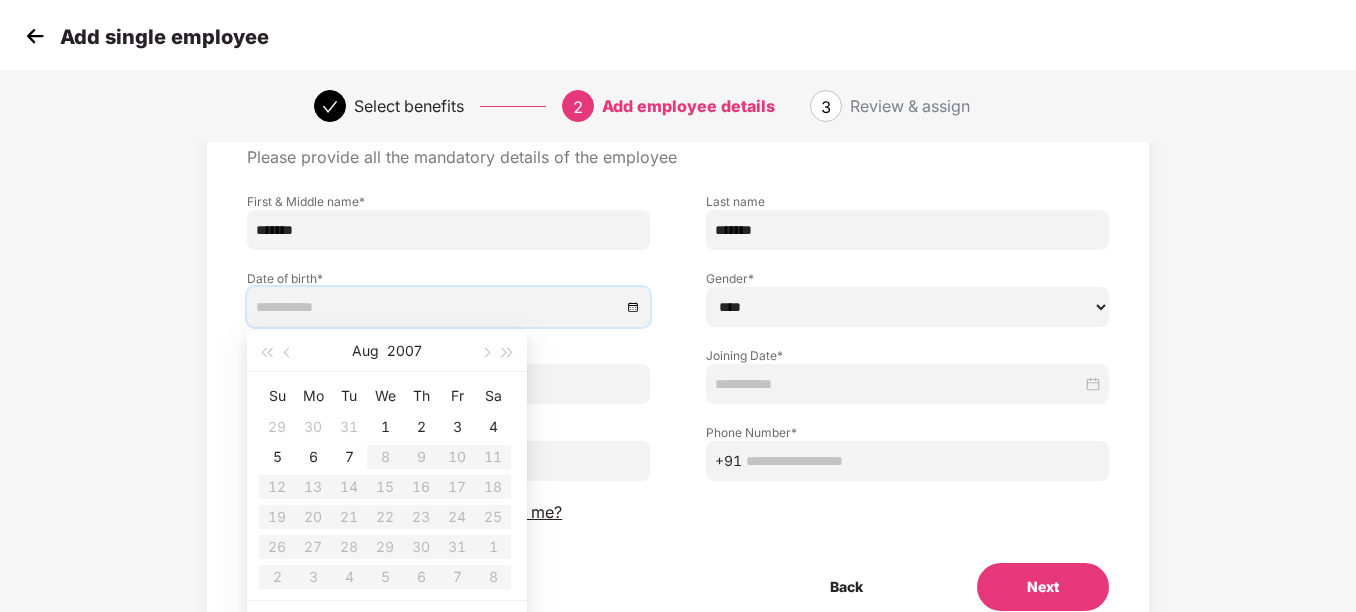 type on "**********" 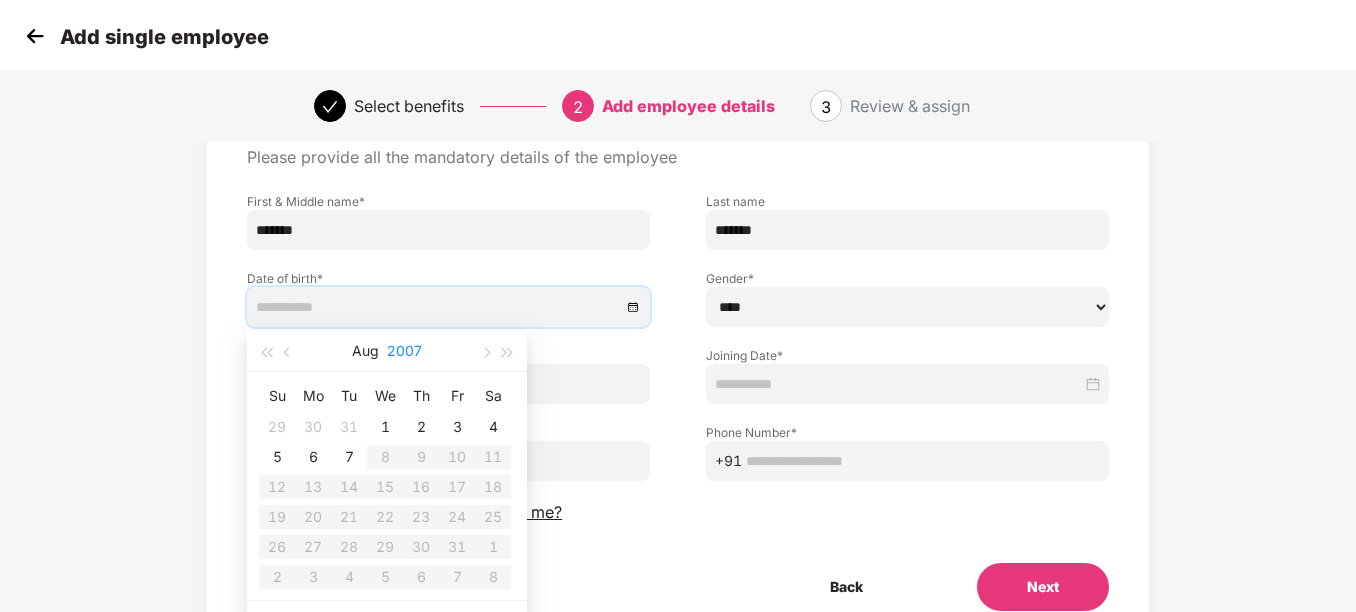 click on "2007" at bounding box center (404, 351) 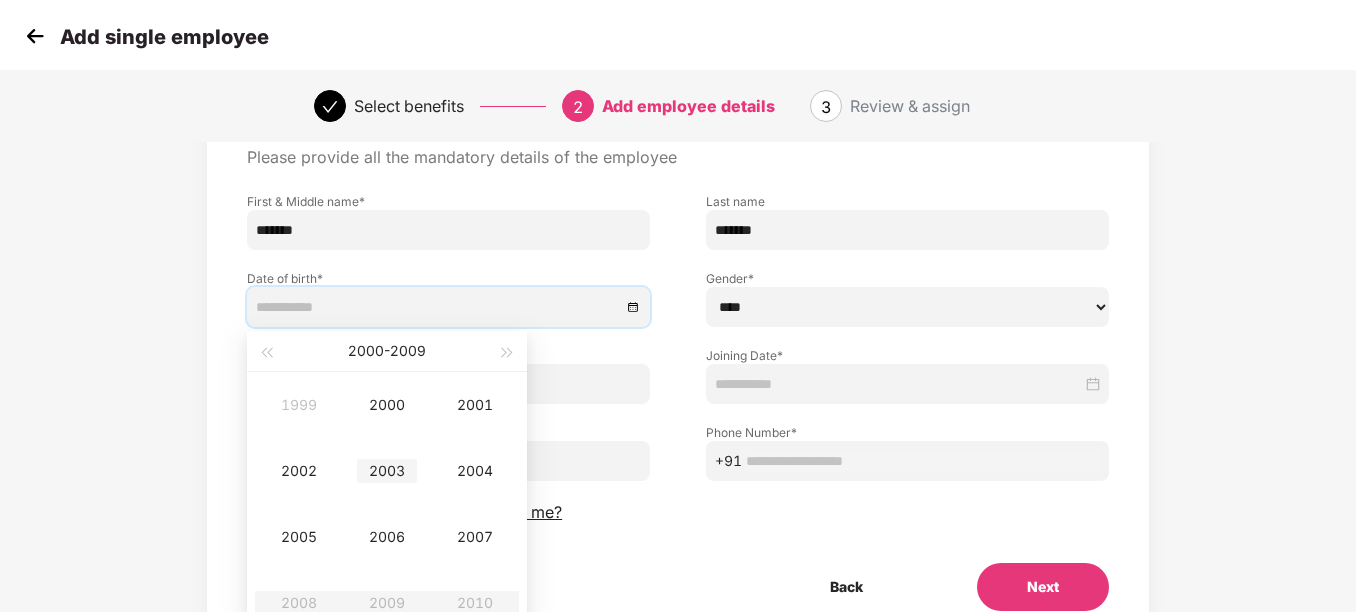 scroll, scrollTop: 0, scrollLeft: 0, axis: both 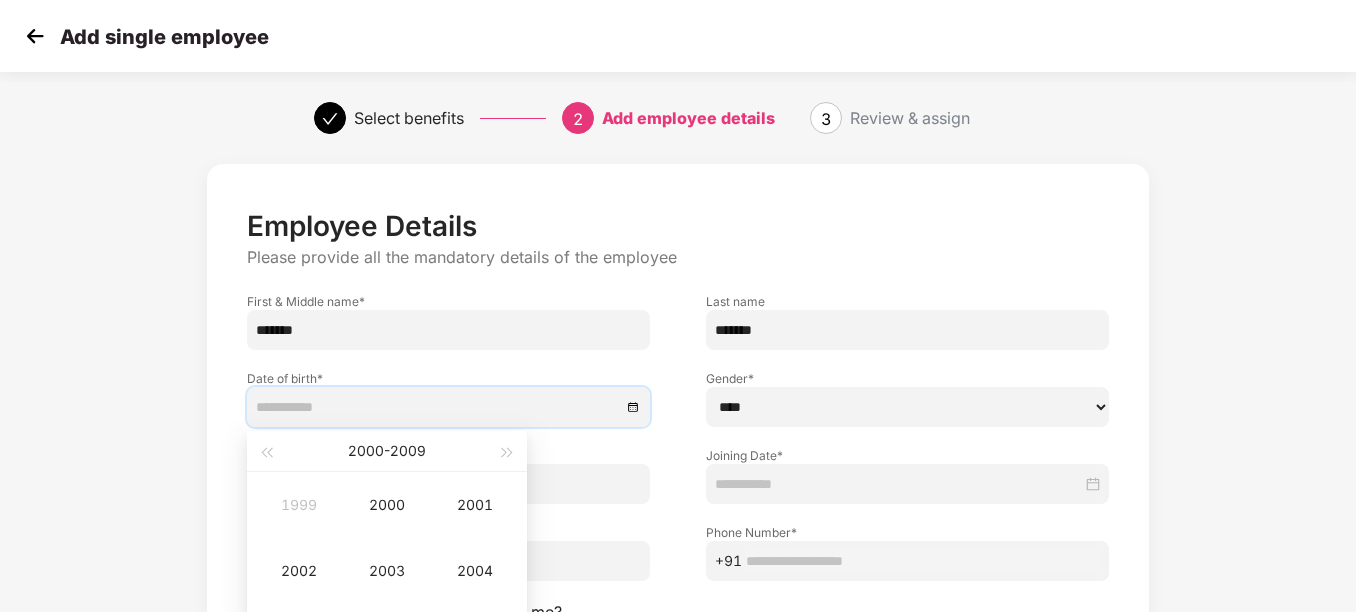 type on "**********" 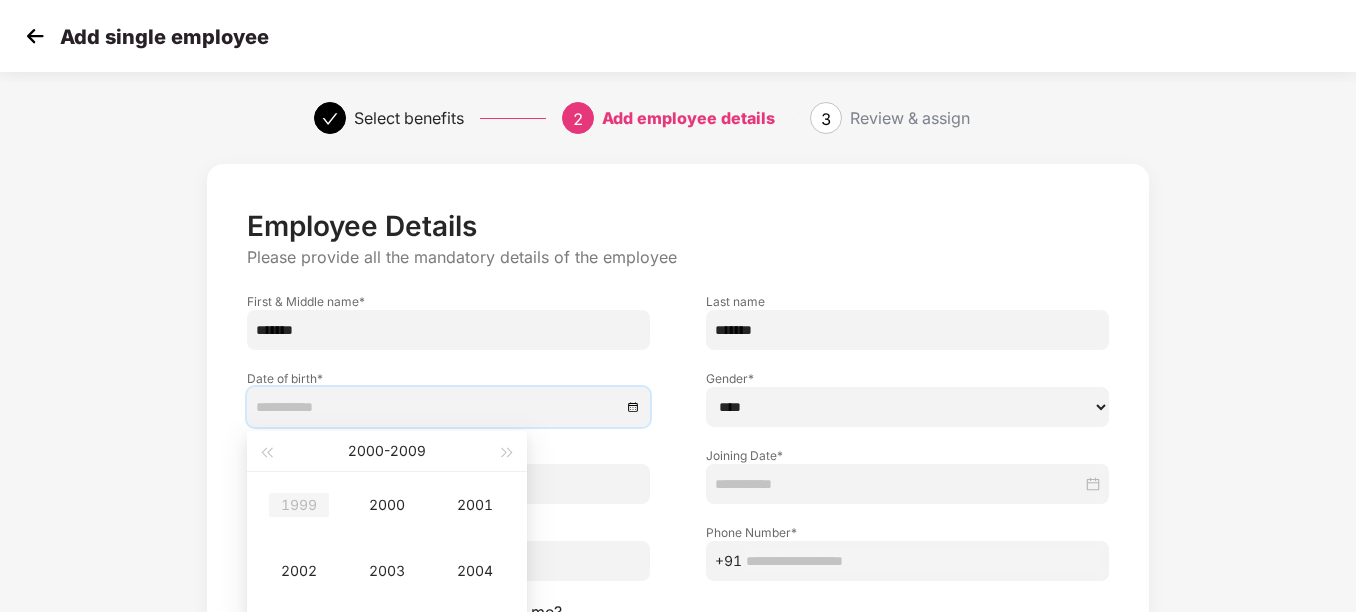 type on "**********" 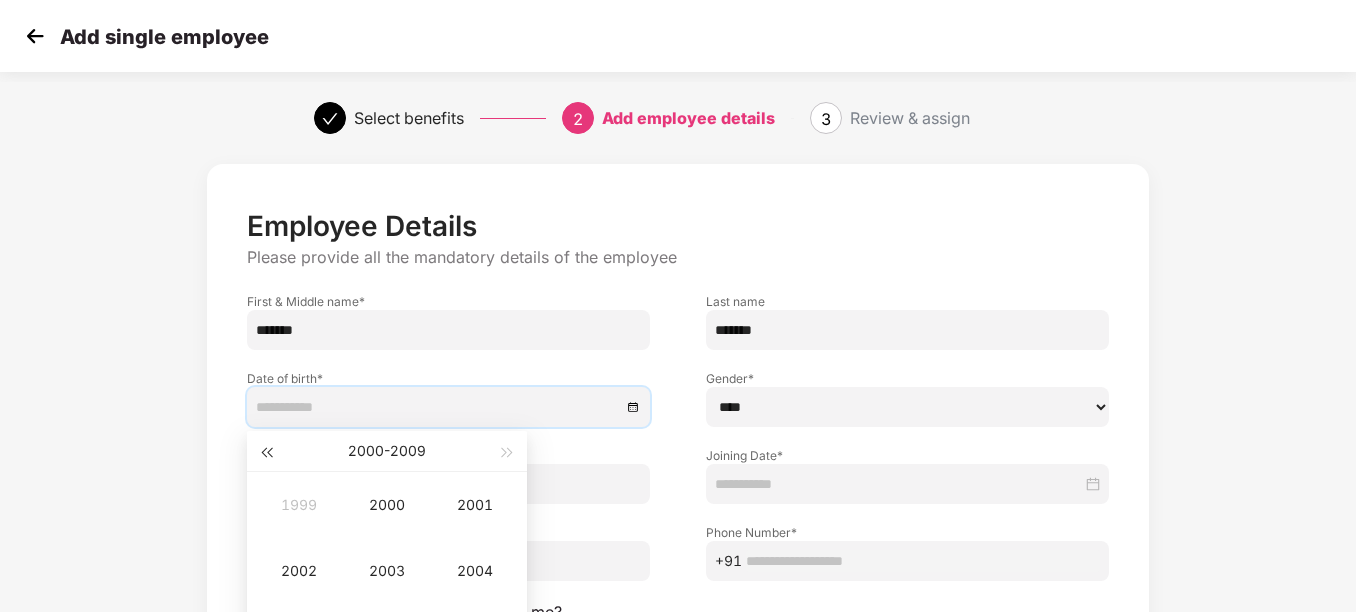 click at bounding box center (266, 451) 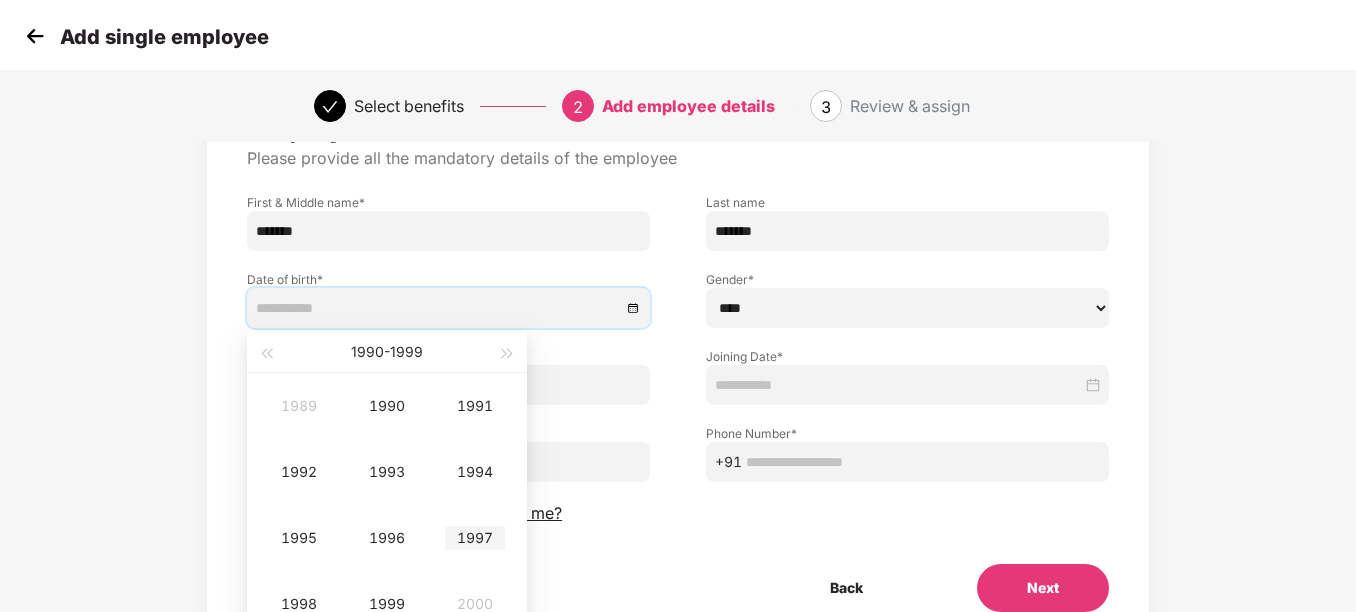 scroll, scrollTop: 100, scrollLeft: 0, axis: vertical 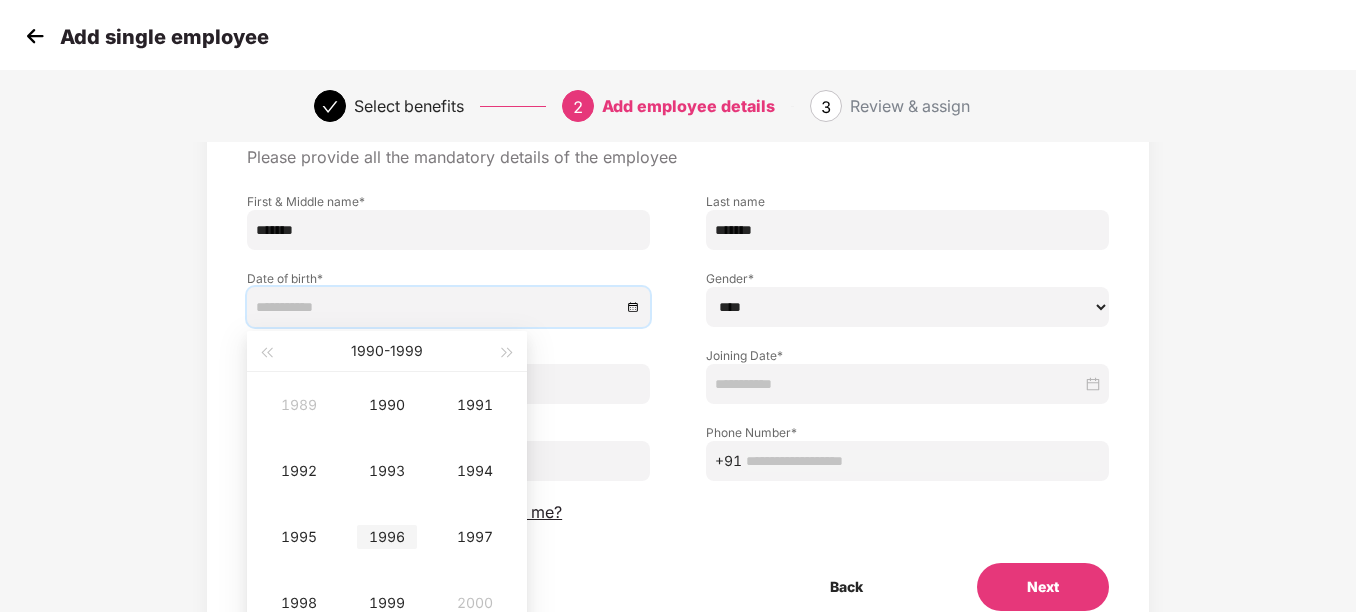 type on "**********" 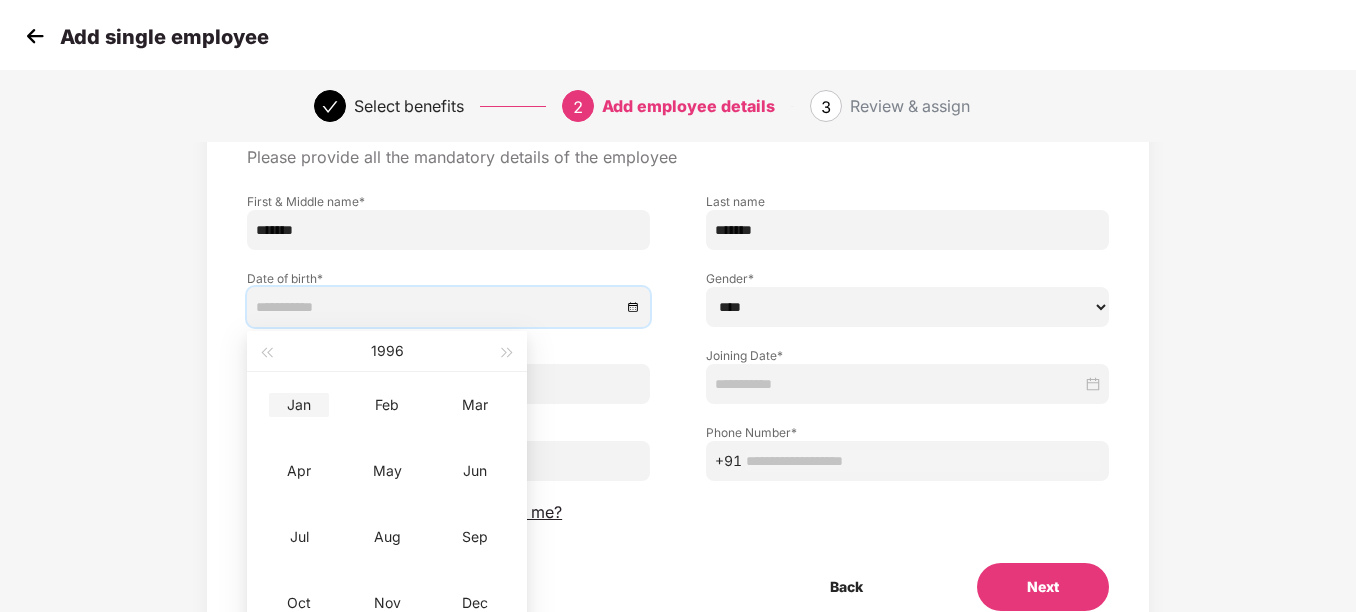 type on "**********" 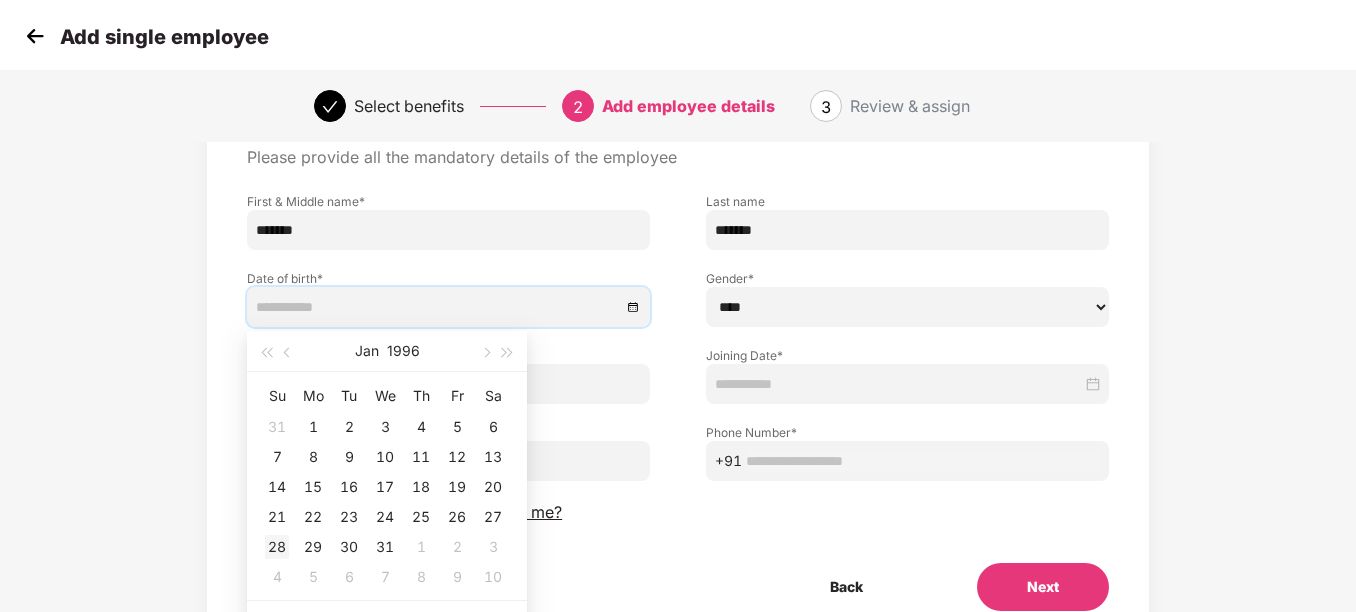 type on "**********" 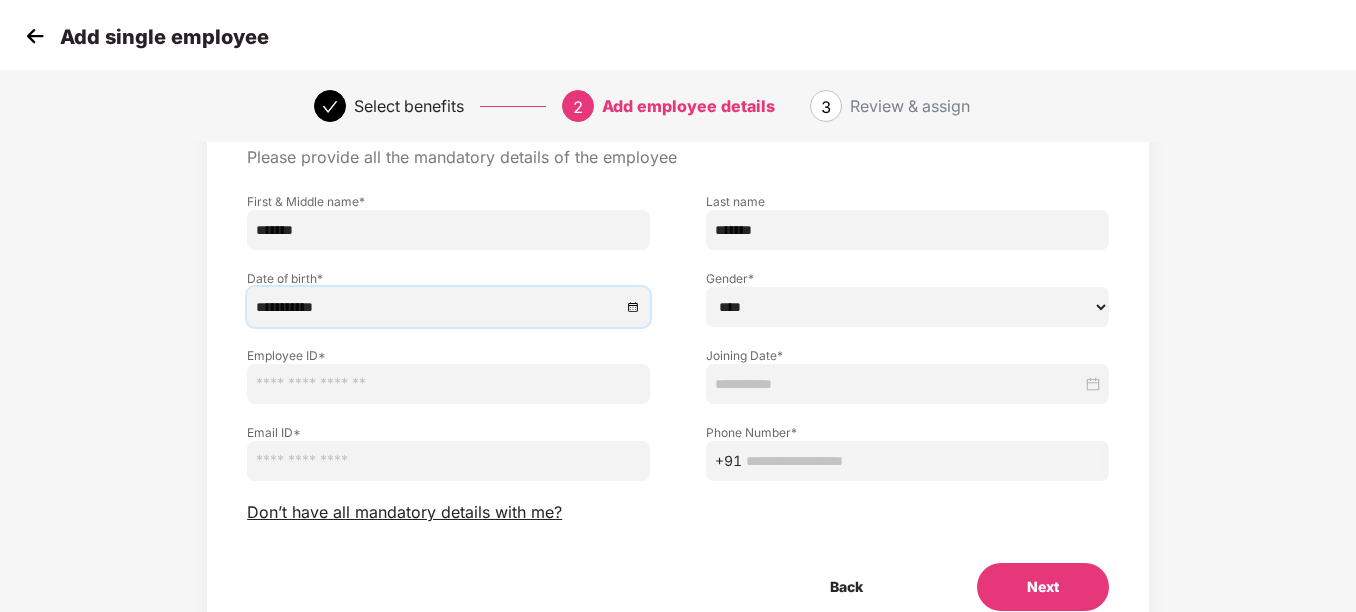click on "Joining Date  *" at bounding box center [907, 365] 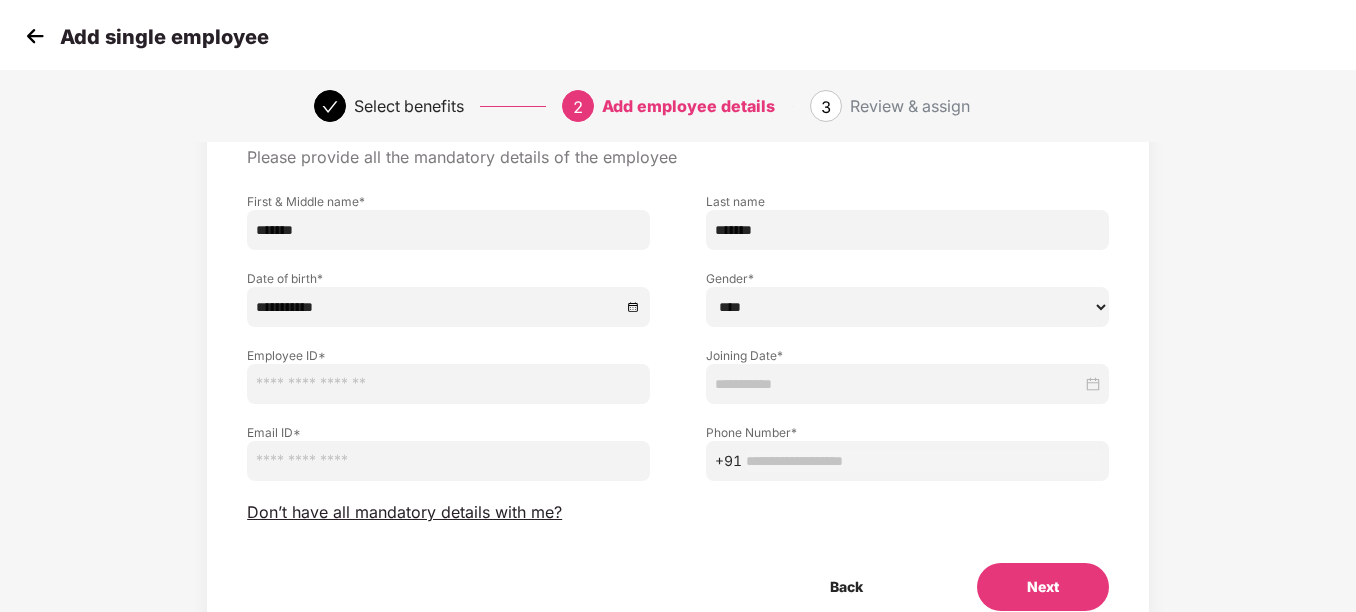 click at bounding box center [907, 384] 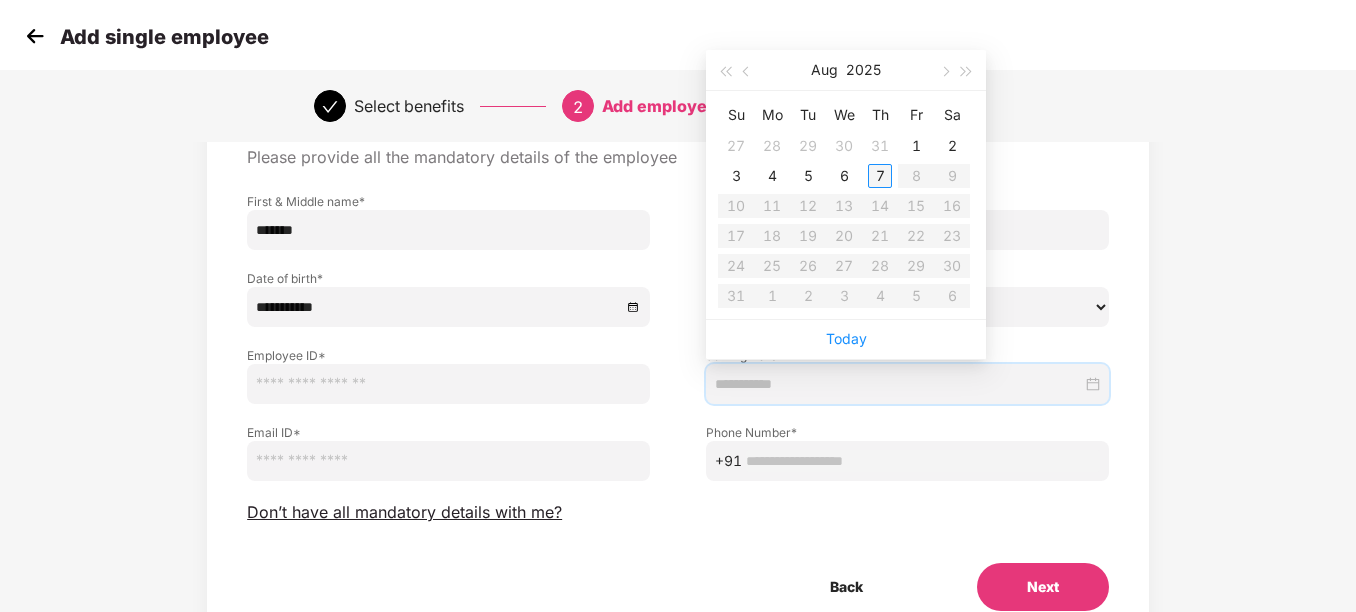type on "**********" 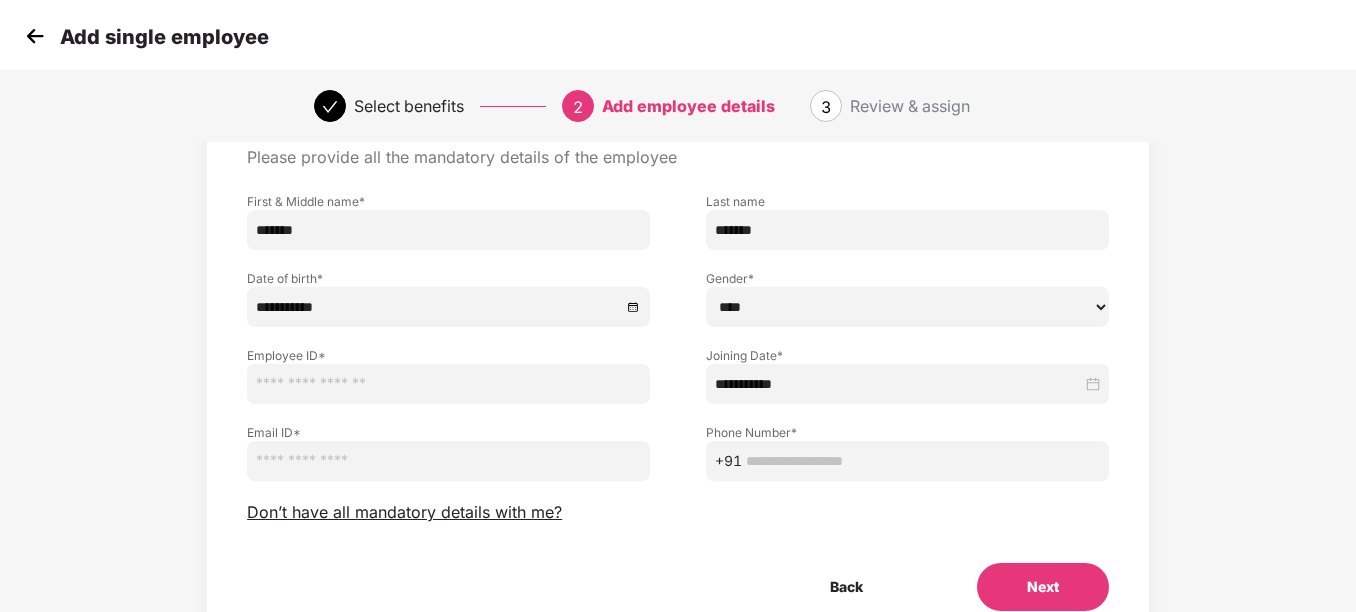 click at bounding box center (448, 384) 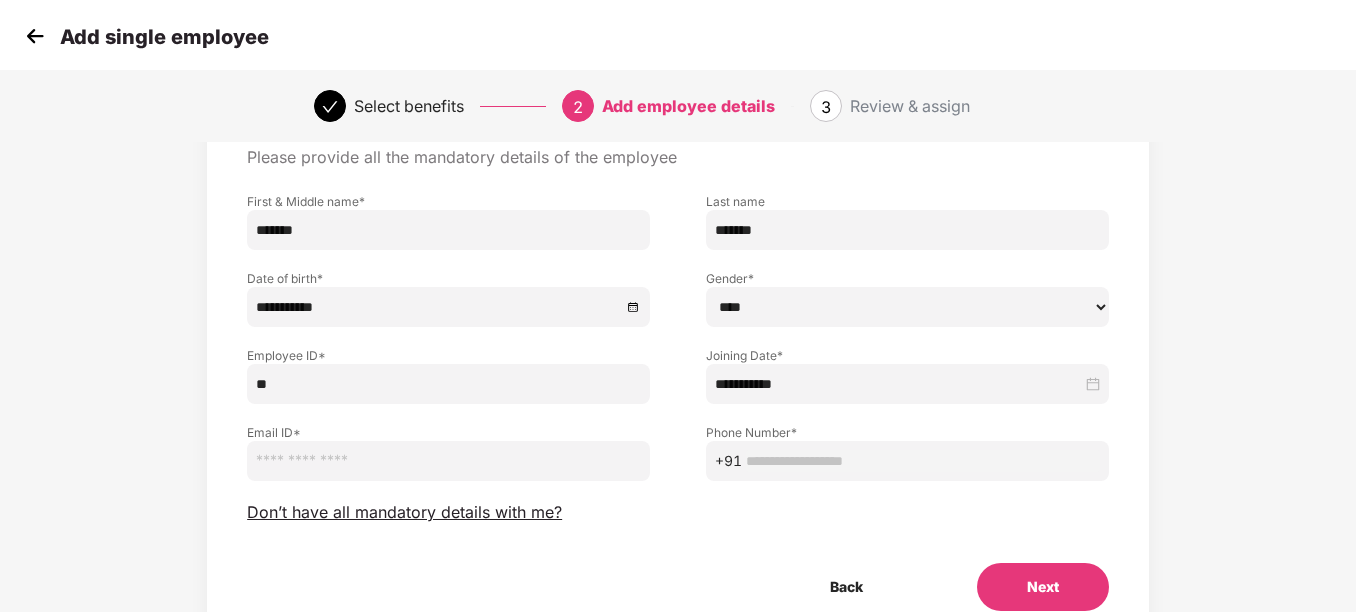 click on "Employee ID  *" at bounding box center (448, 355) 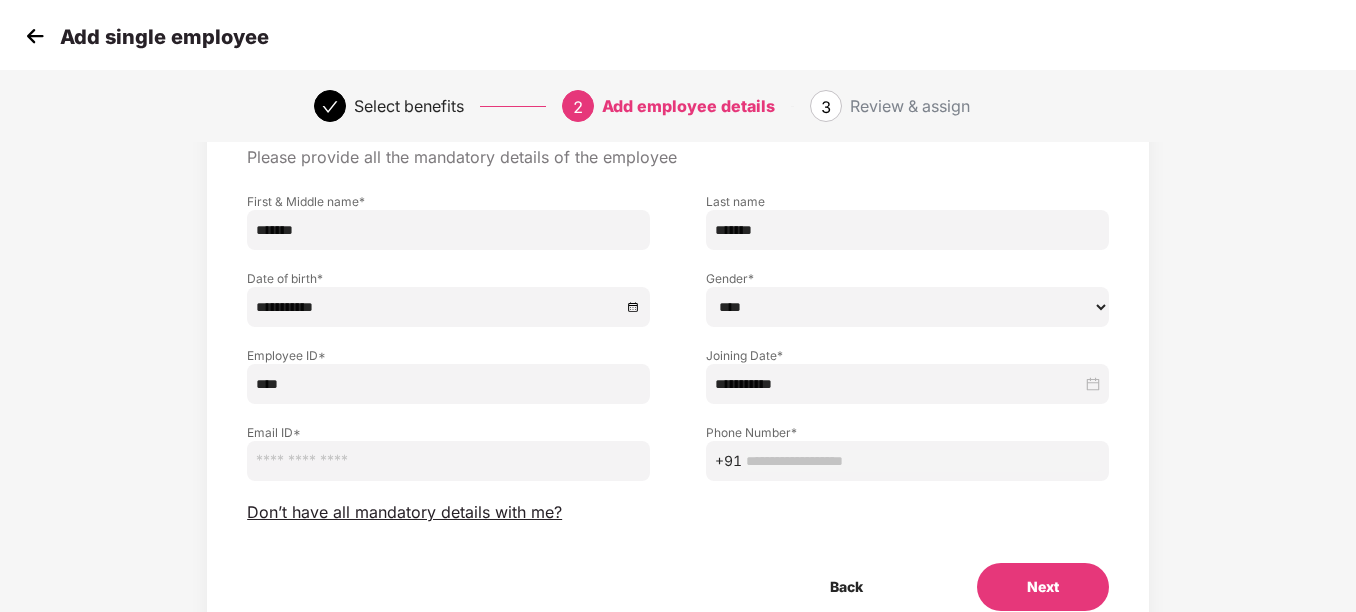type on "****" 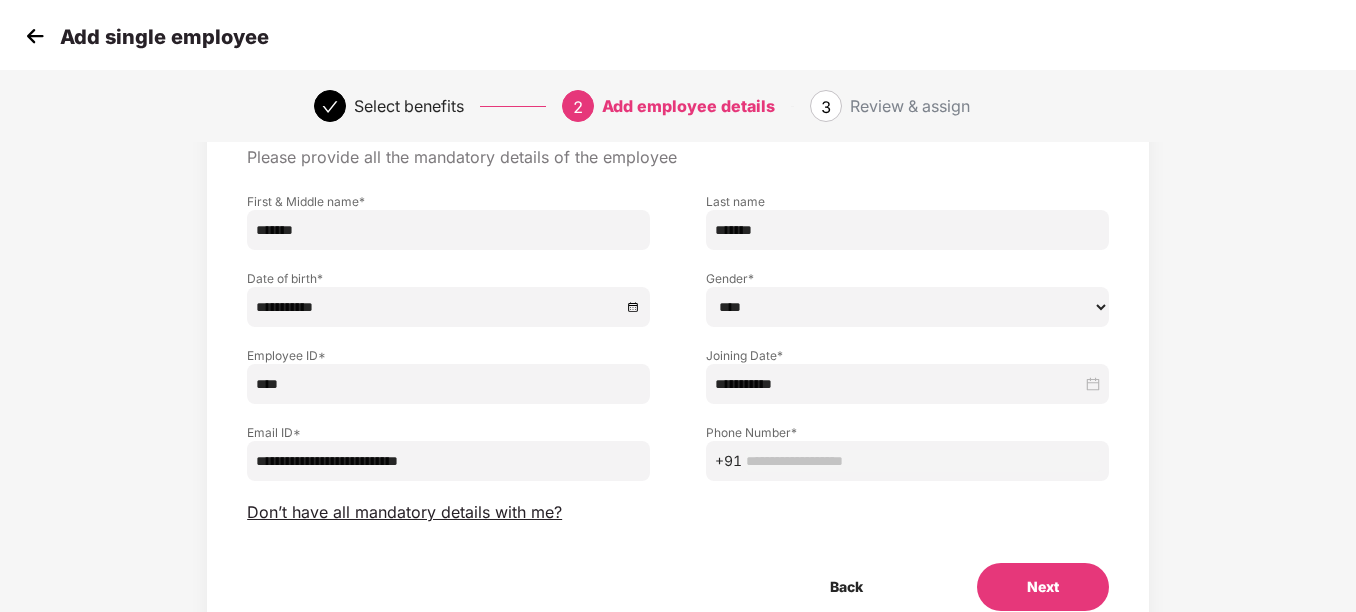 type on "**********" 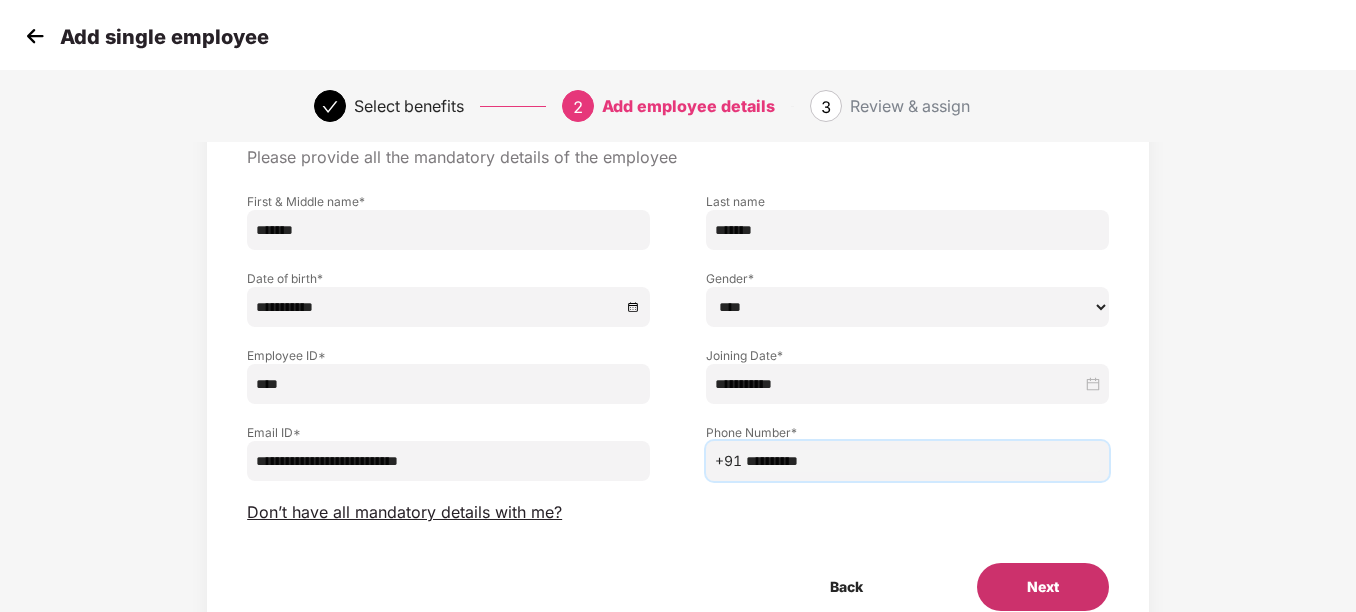 type on "**********" 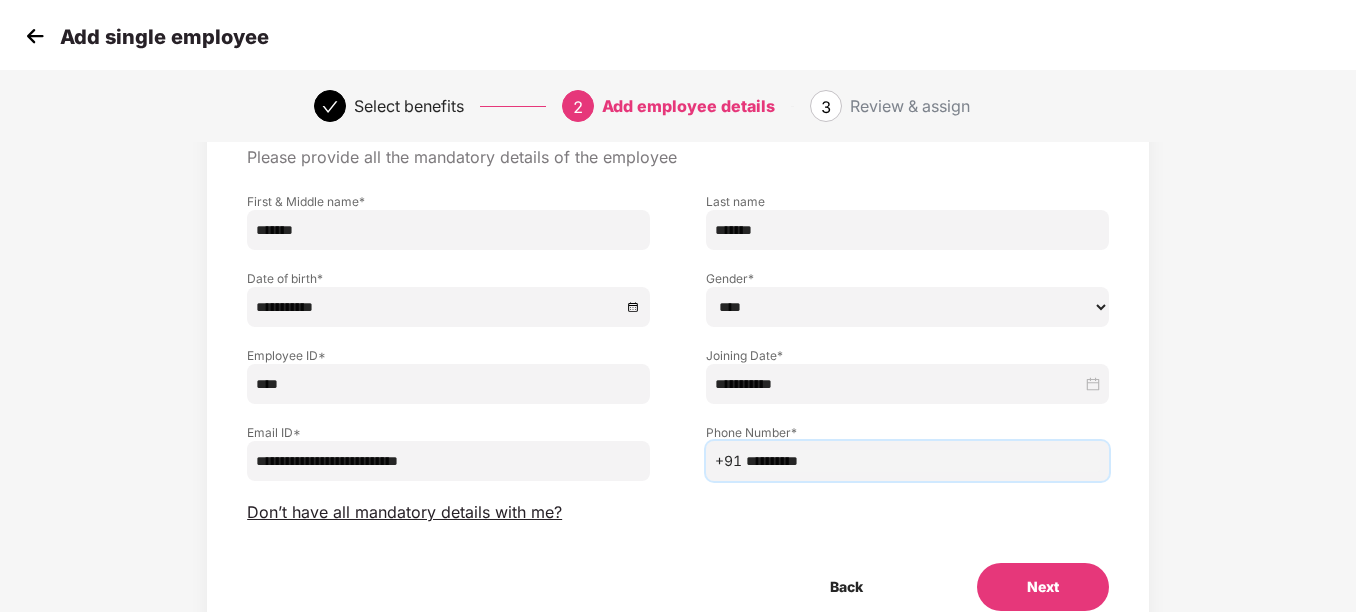 click on "Next" at bounding box center (1043, 587) 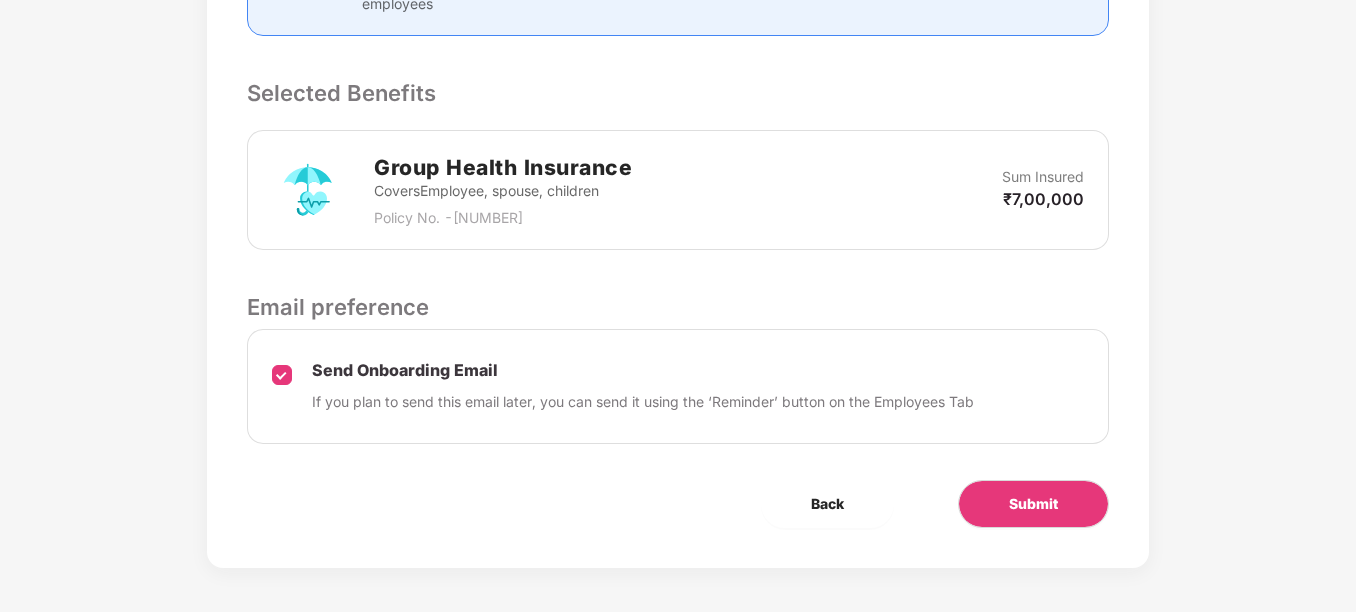 scroll, scrollTop: 635, scrollLeft: 0, axis: vertical 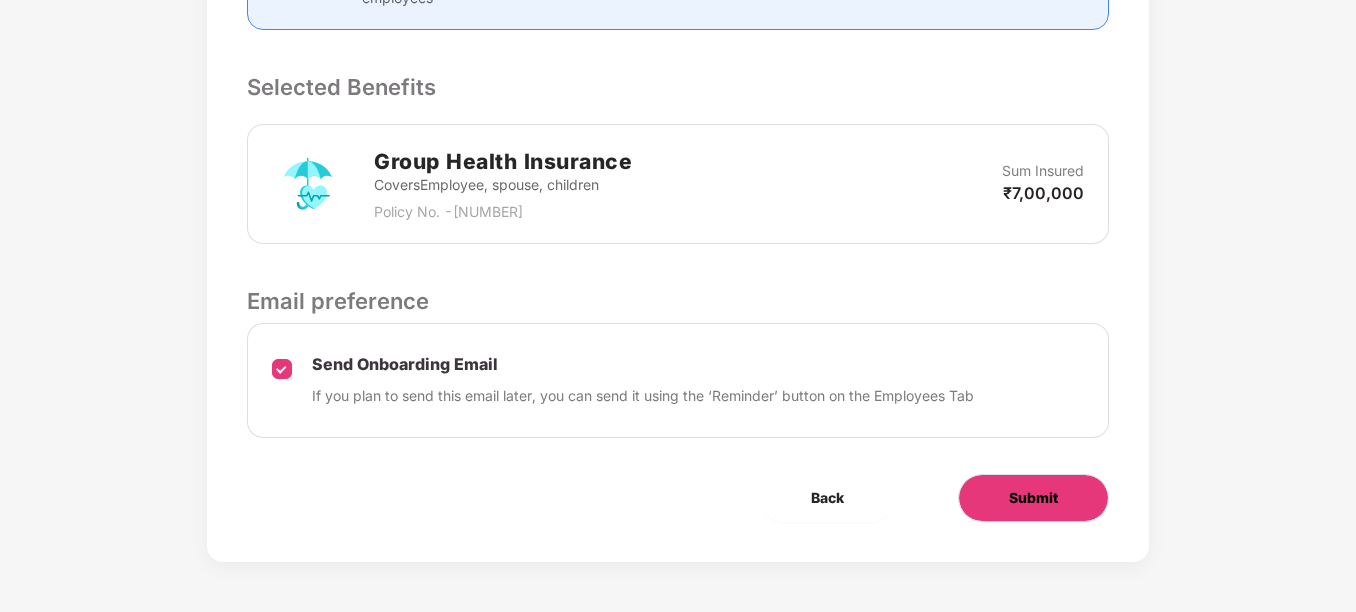 click on "Submit" at bounding box center (1033, 498) 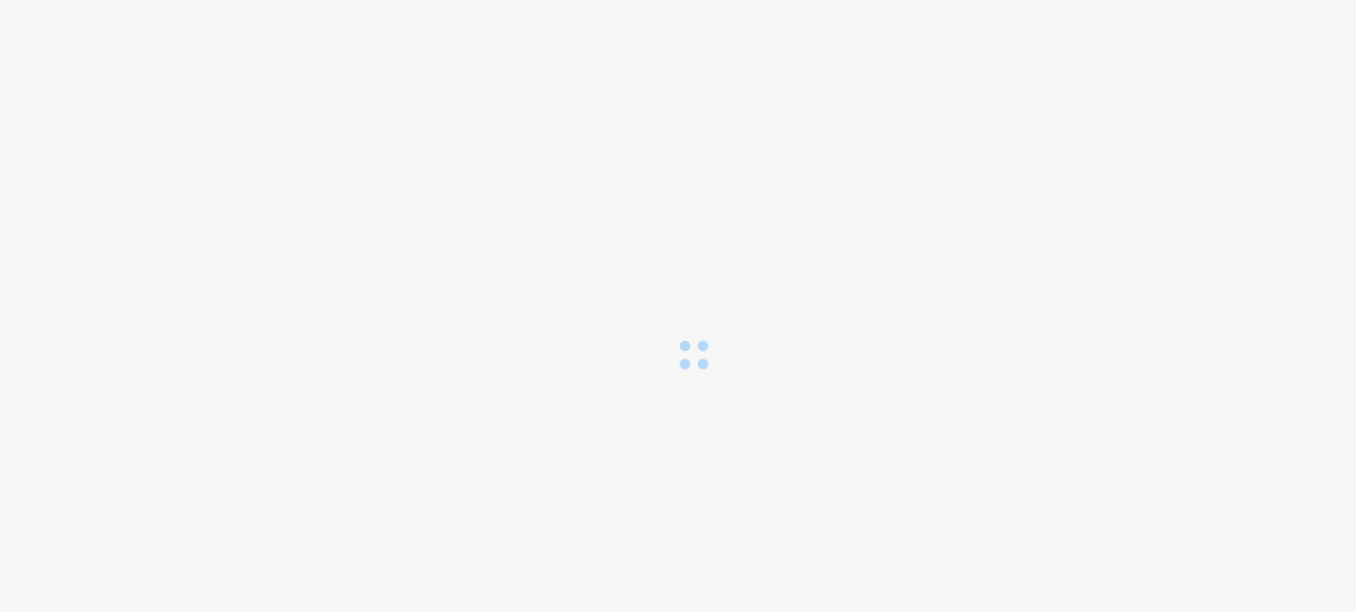 scroll, scrollTop: 0, scrollLeft: 0, axis: both 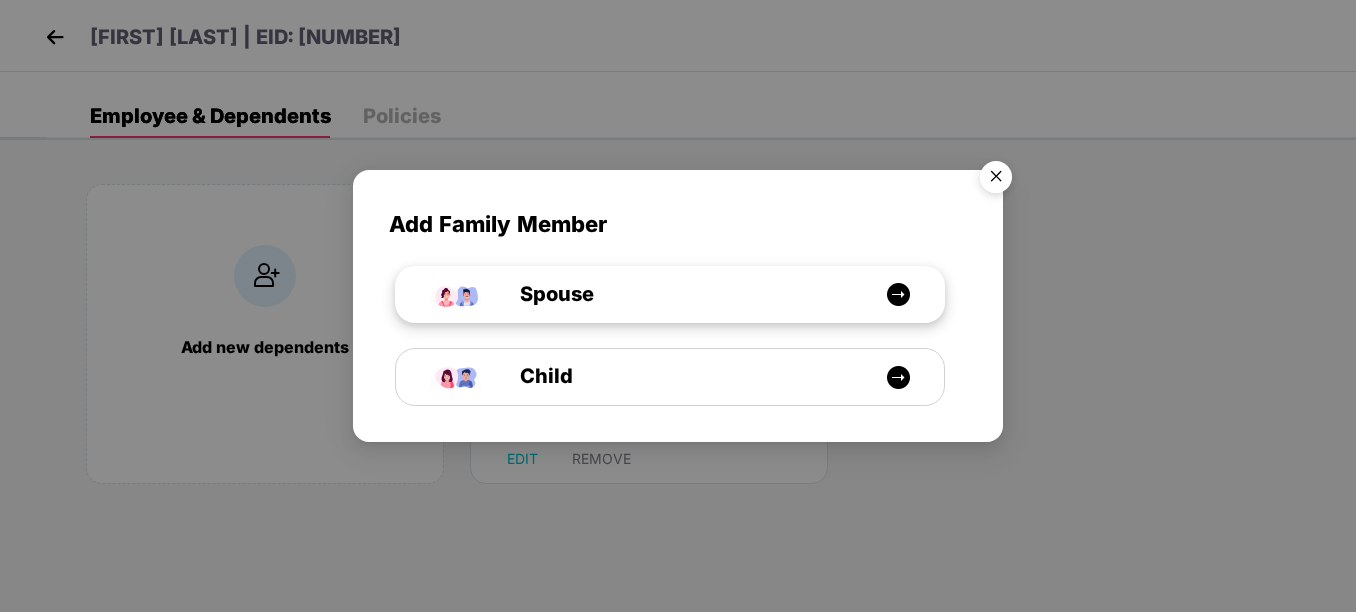 click on "Spouse" at bounding box center (534, 294) 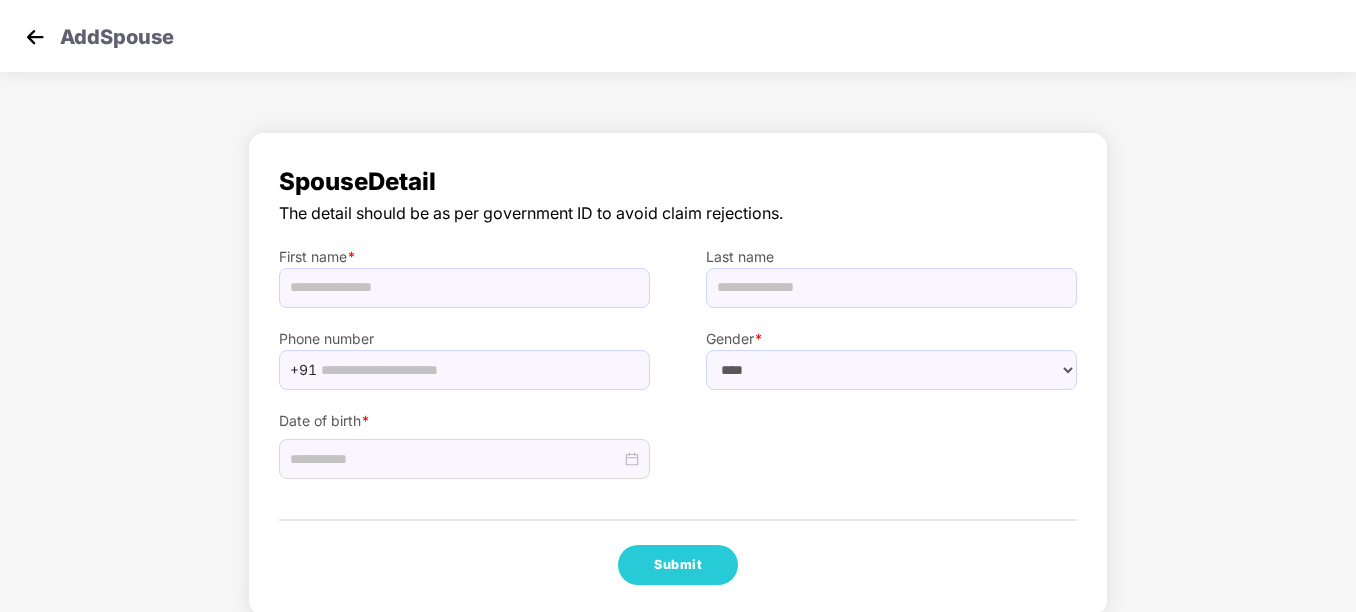 select on "******" 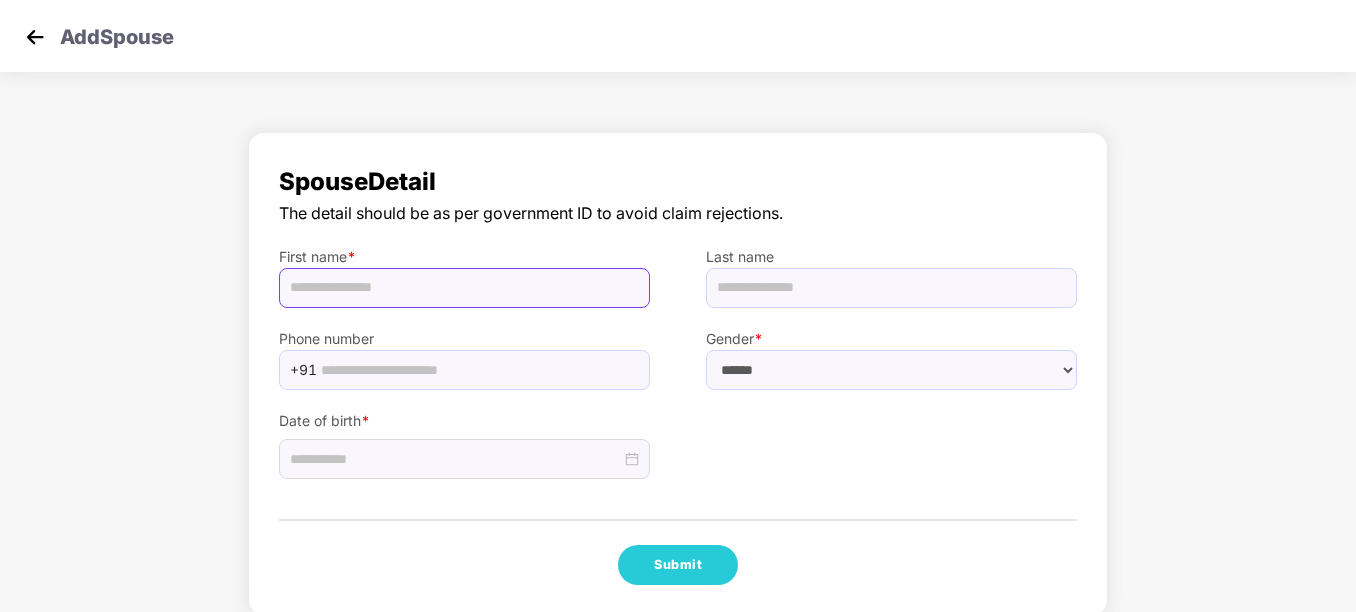 click at bounding box center [464, 288] 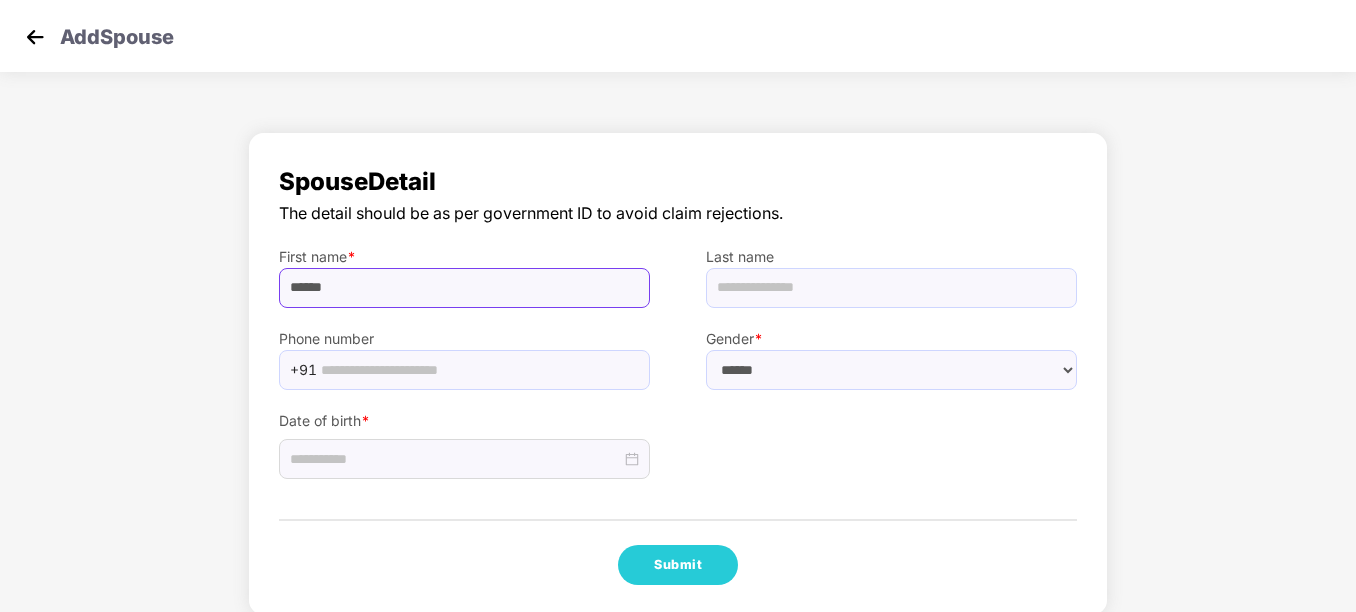 type on "******" 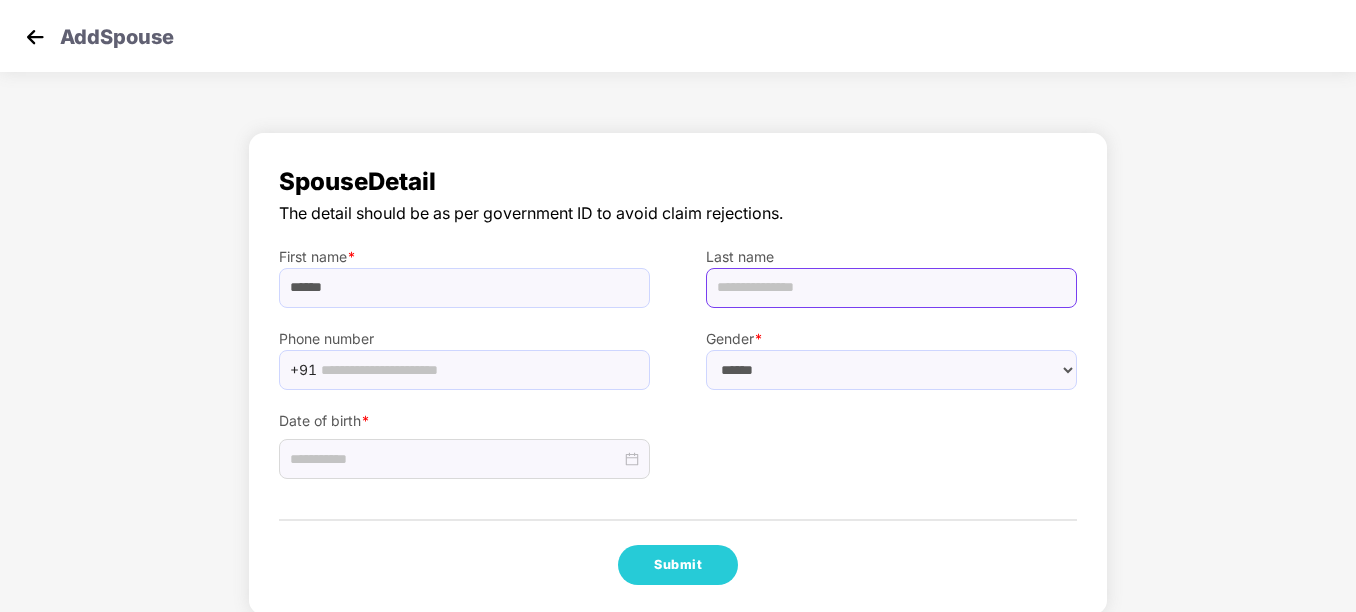 click at bounding box center [891, 288] 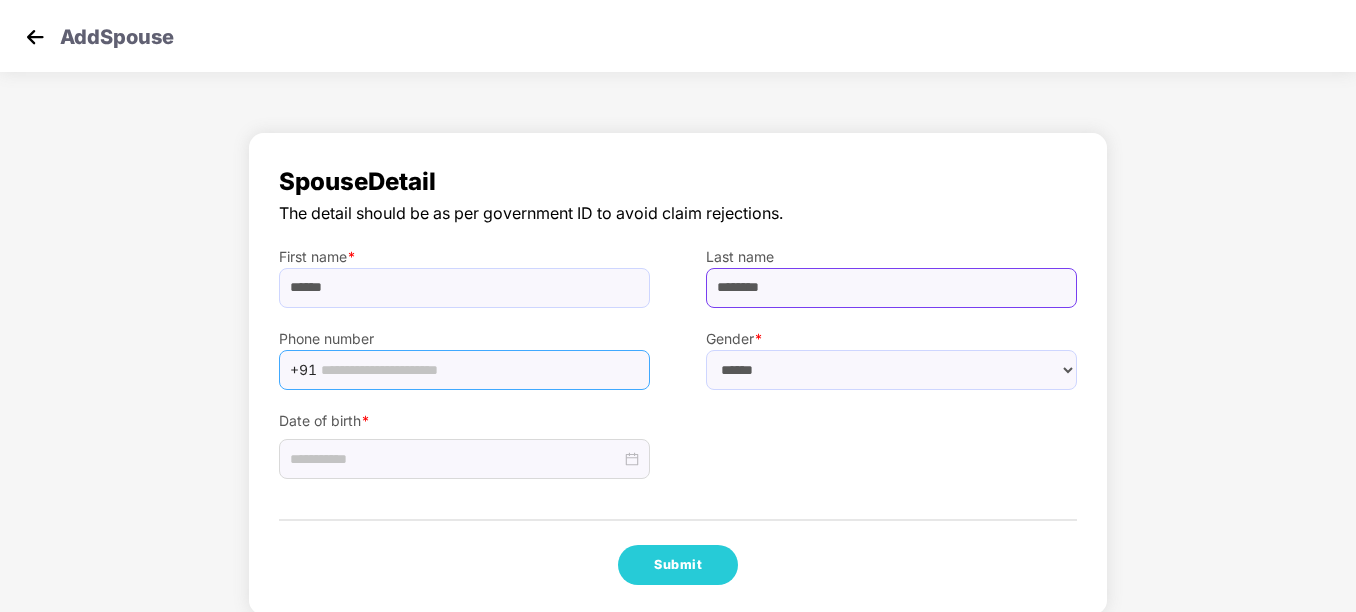 type on "********" 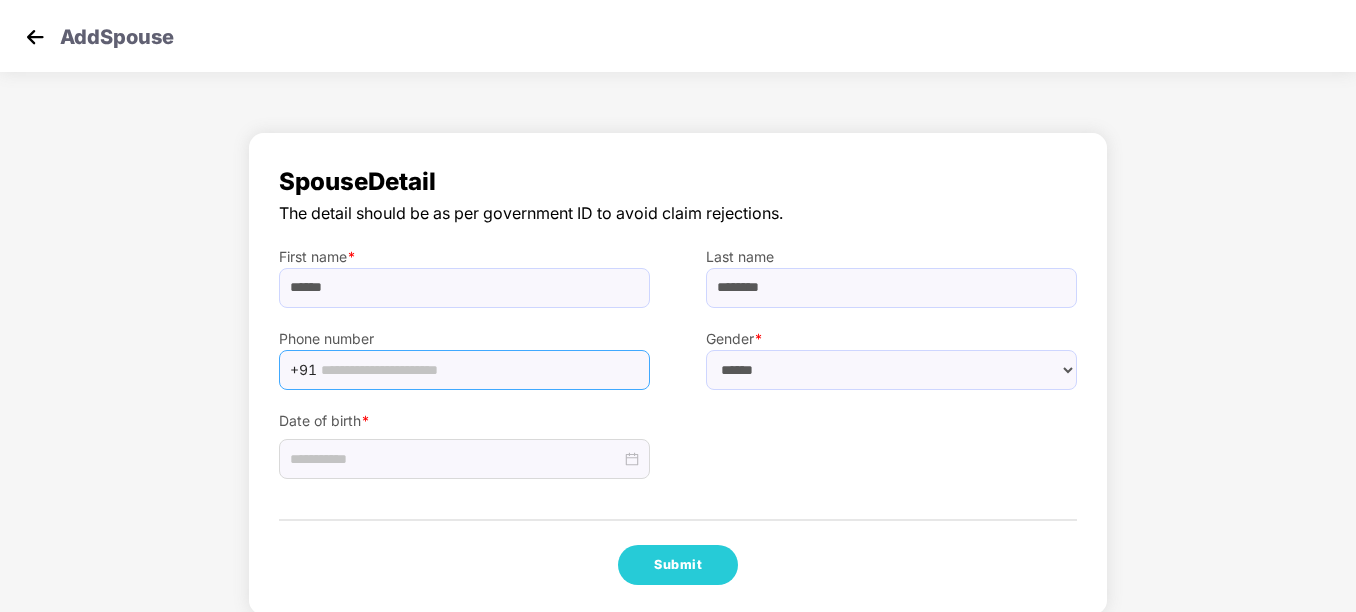 click at bounding box center (479, 370) 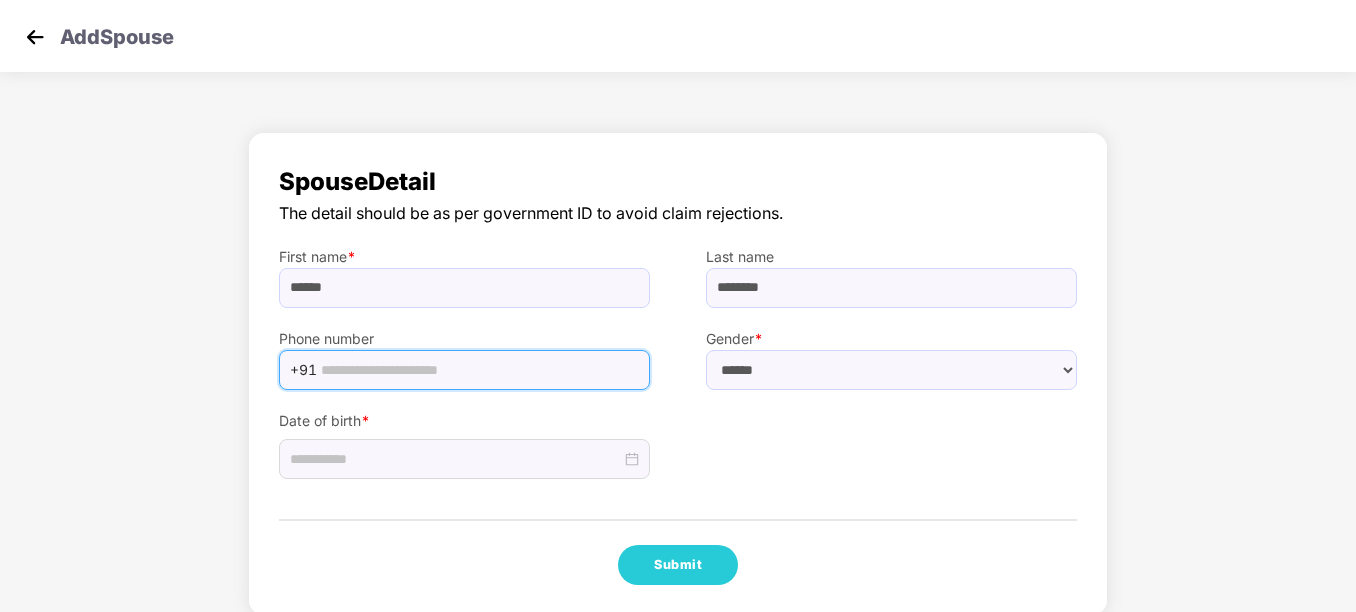 type on "**********" 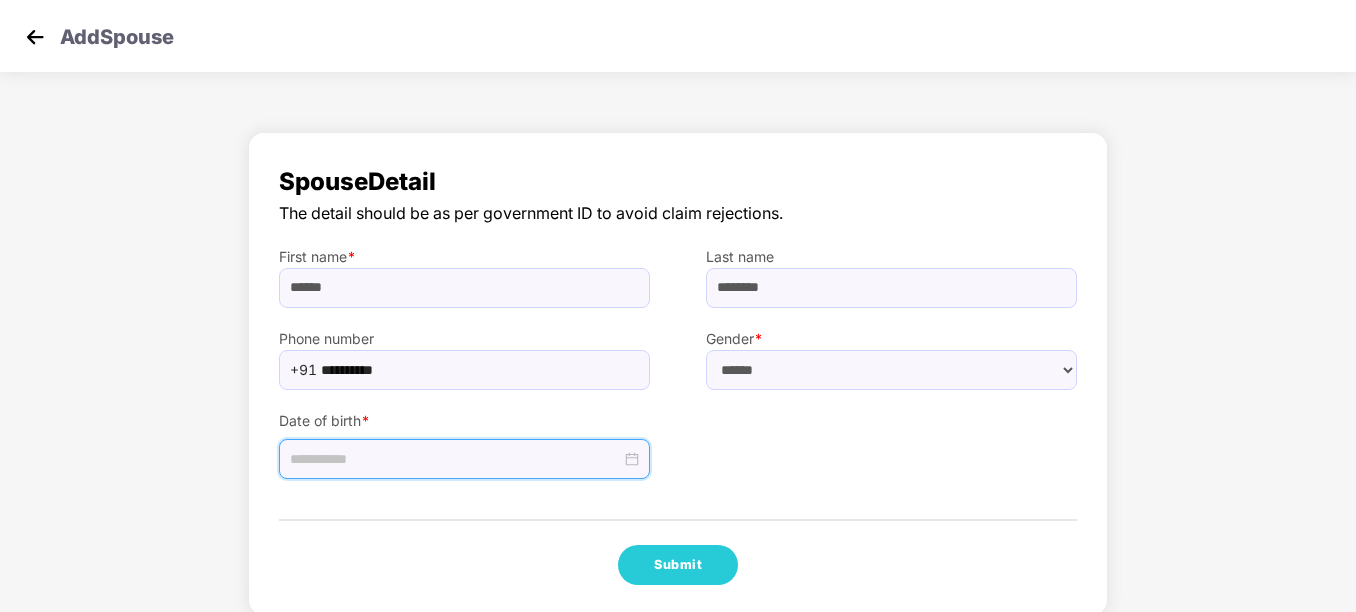 click at bounding box center (455, 459) 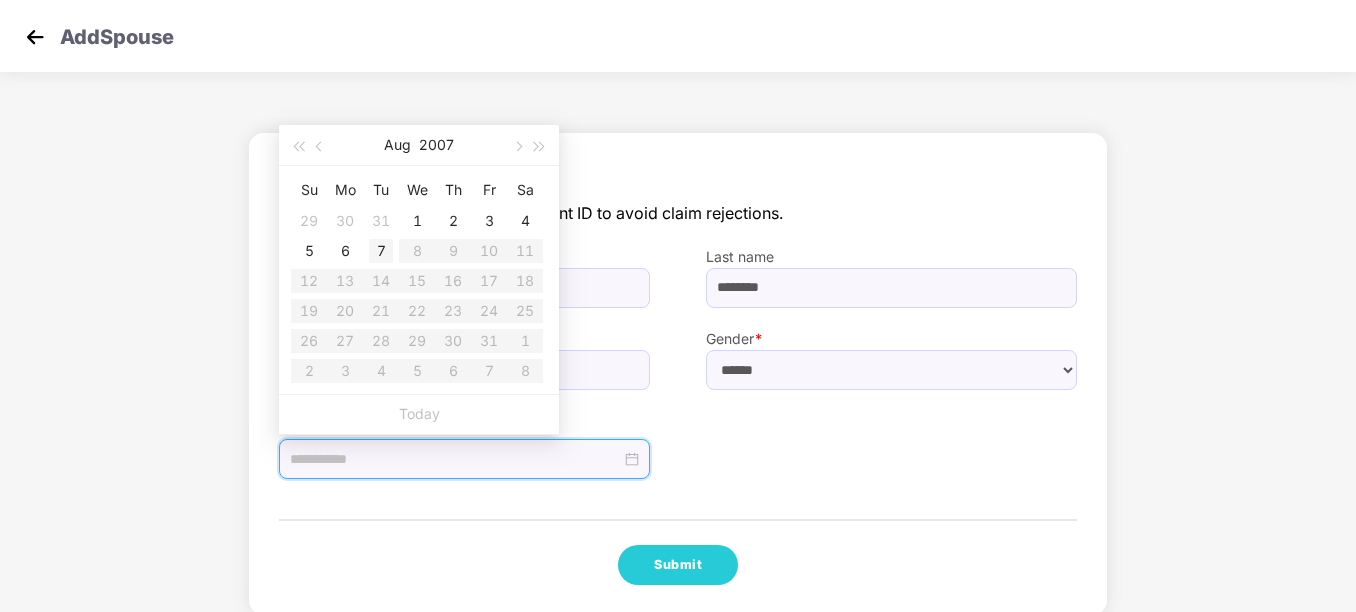 type on "**********" 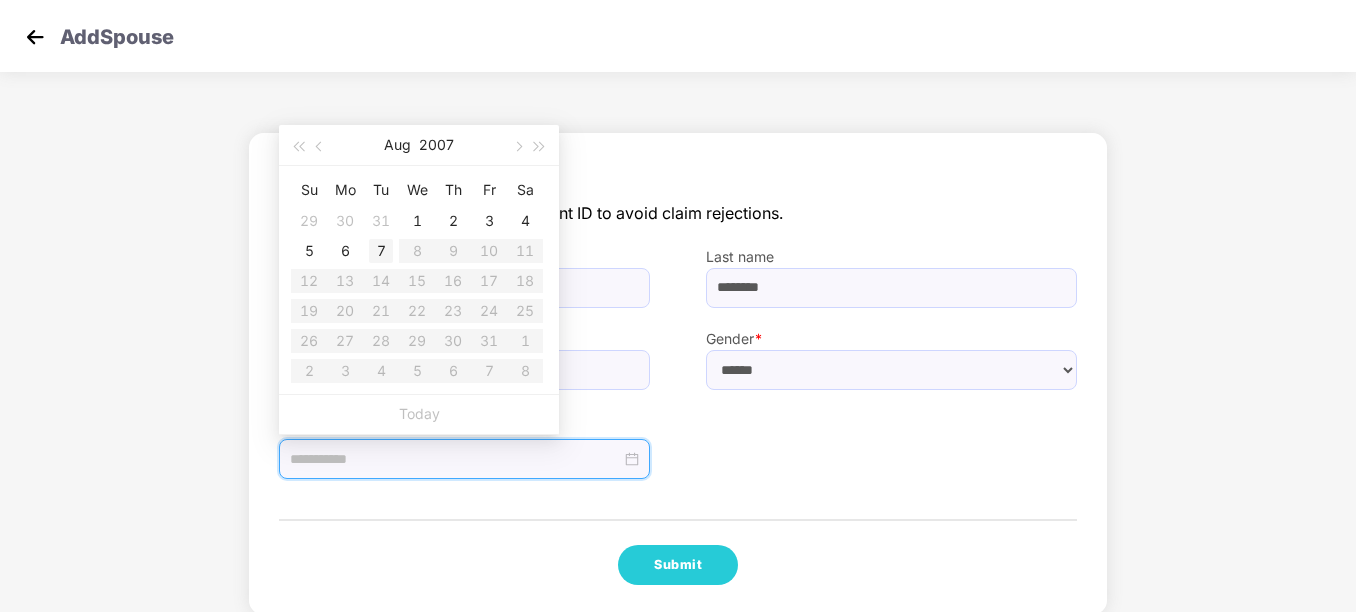 click on "7" at bounding box center [381, 251] 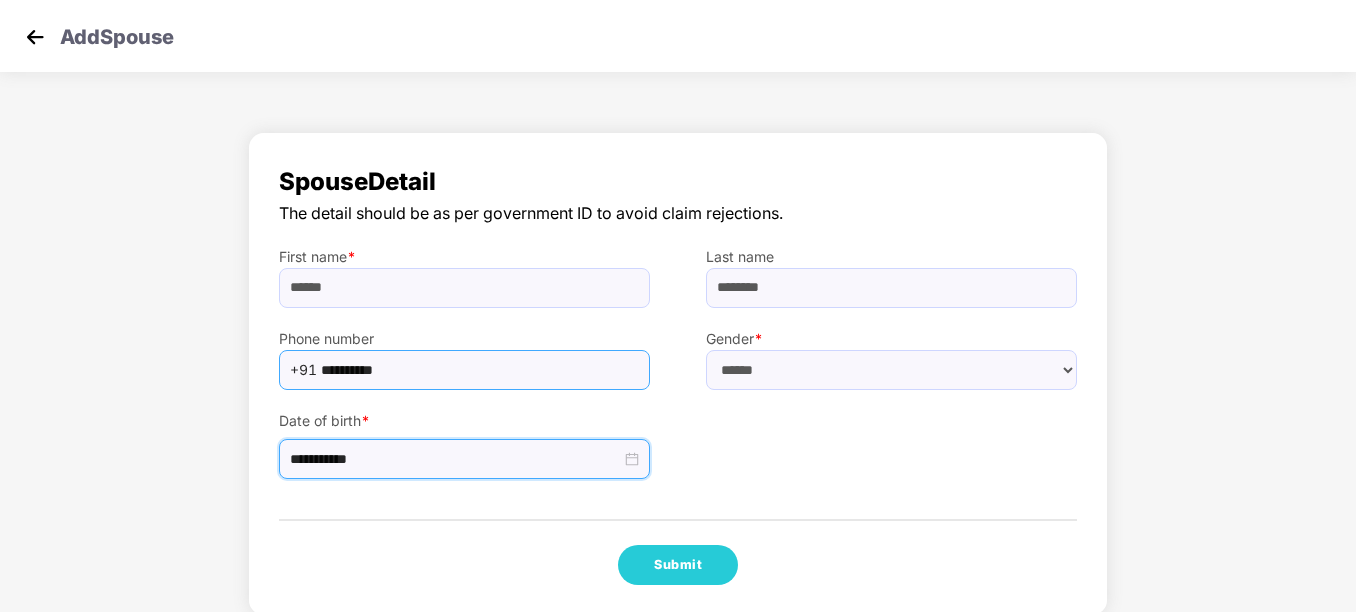click on "[PHONE]" at bounding box center (464, 370) 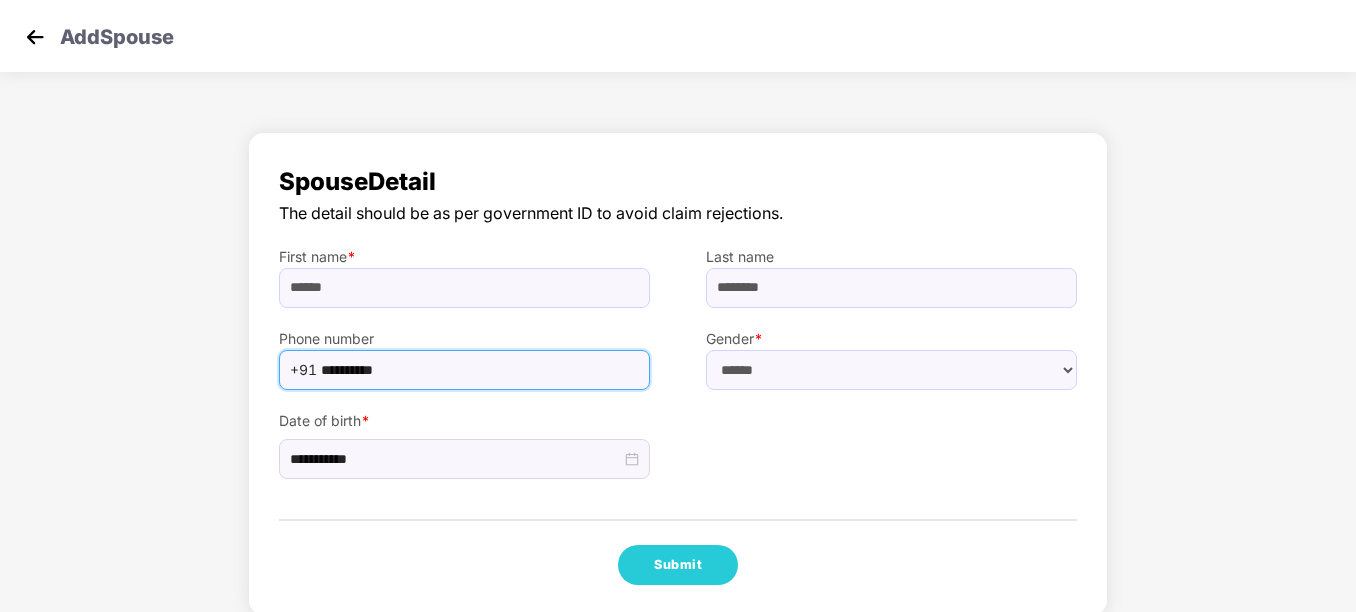 drag, startPoint x: 426, startPoint y: 371, endPoint x: 307, endPoint y: 380, distance: 119.33985 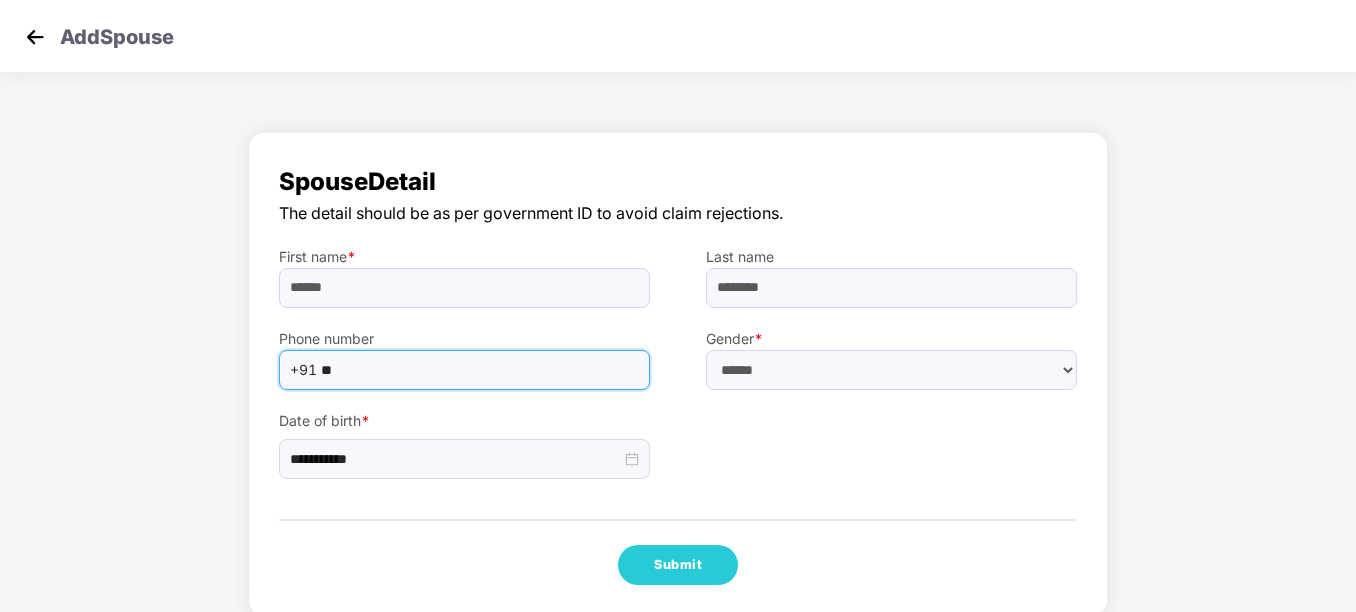 type on "*" 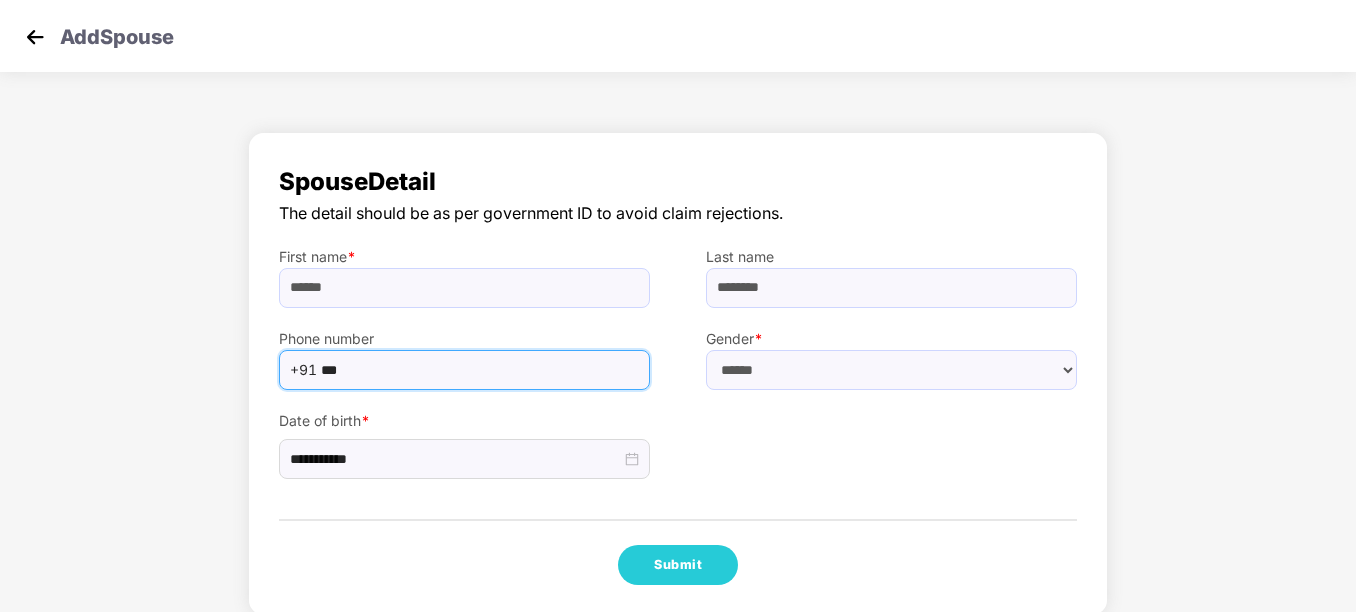 type on "**********" 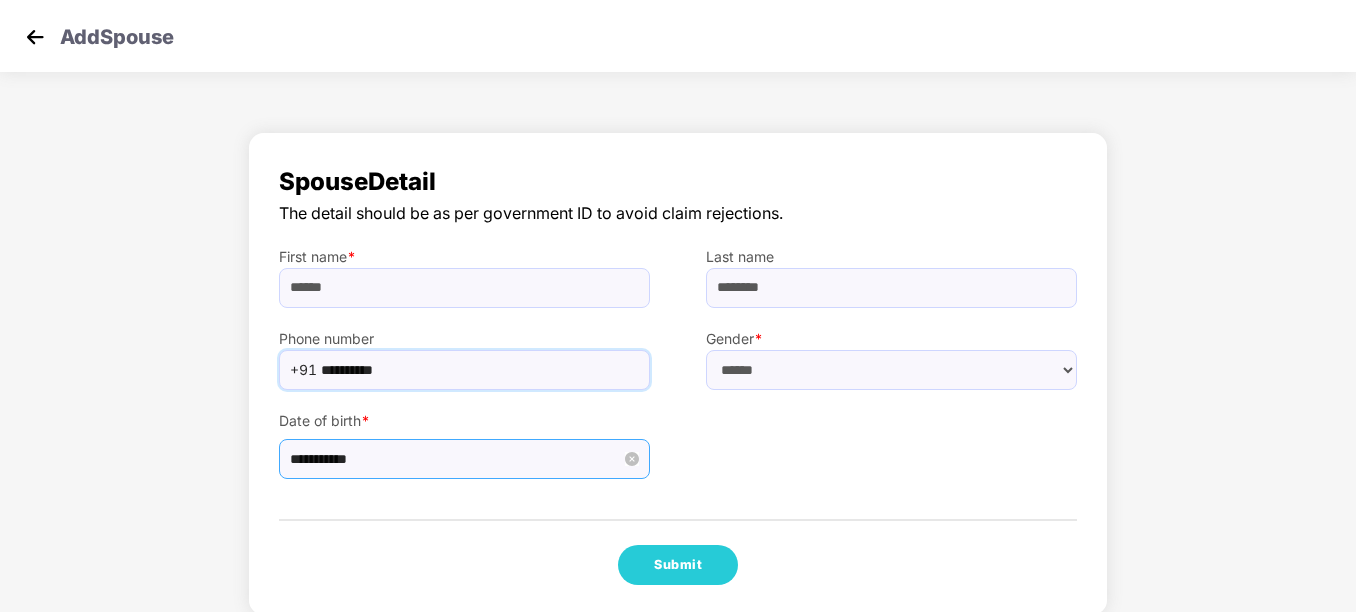 click on "**********" at bounding box center [464, 459] 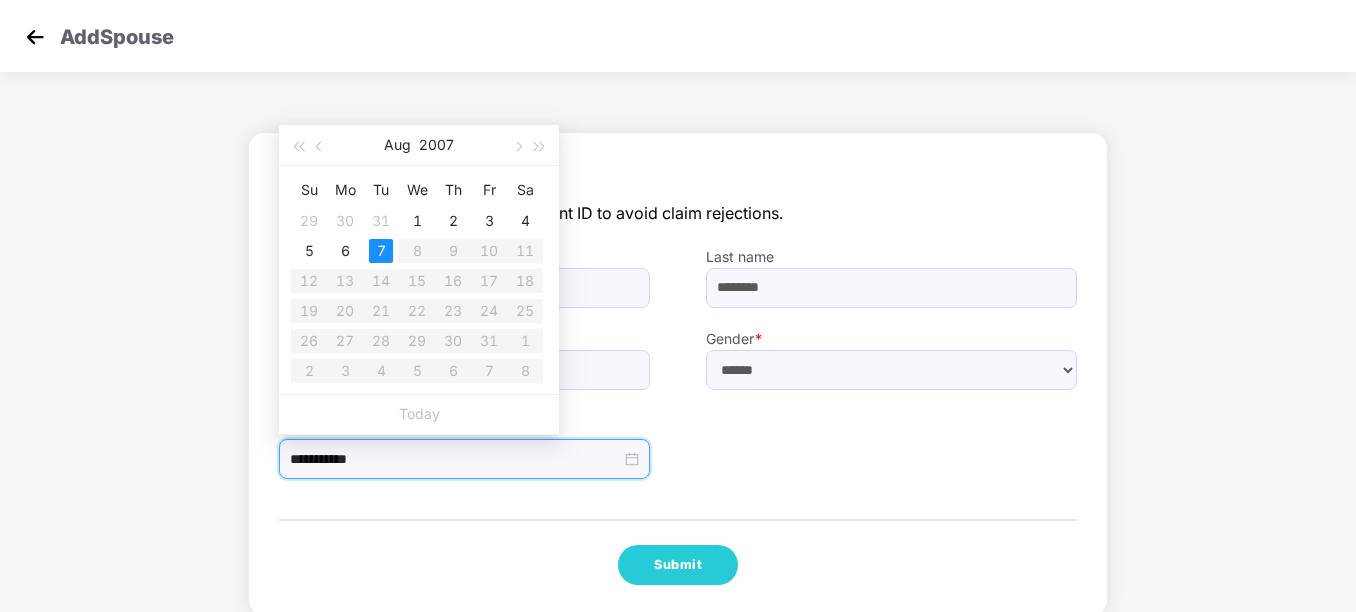 click on "Aug 2007" at bounding box center [419, 145] 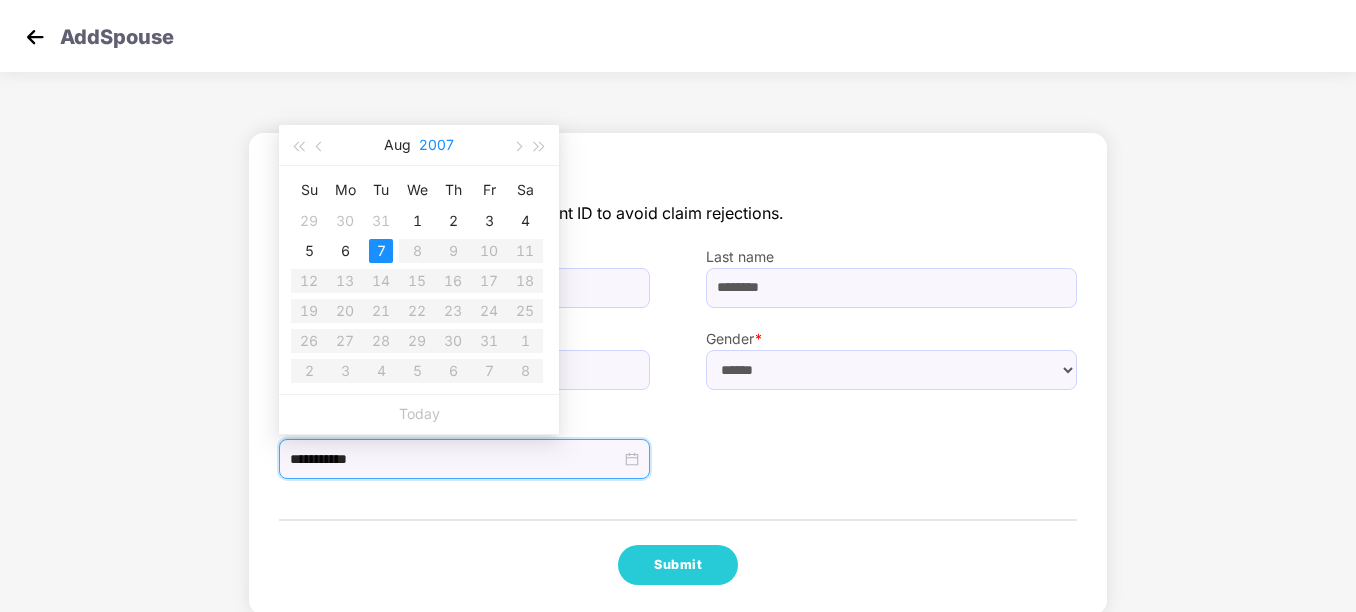 click on "2007" at bounding box center (436, 145) 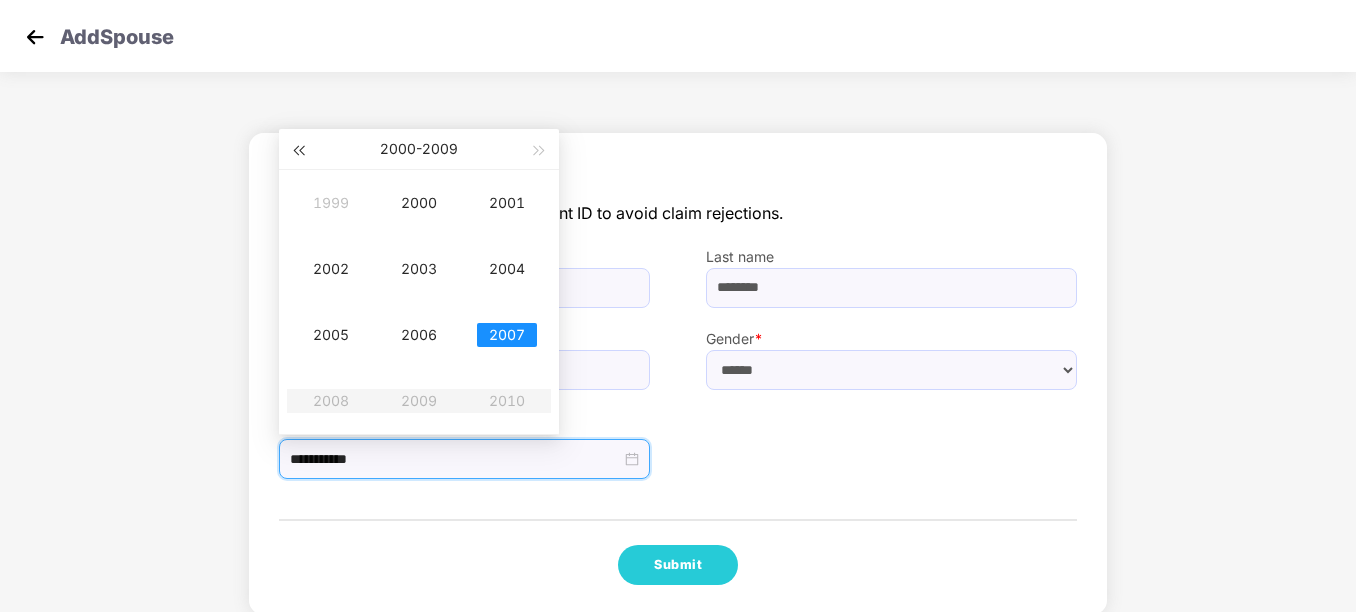 click at bounding box center (298, 149) 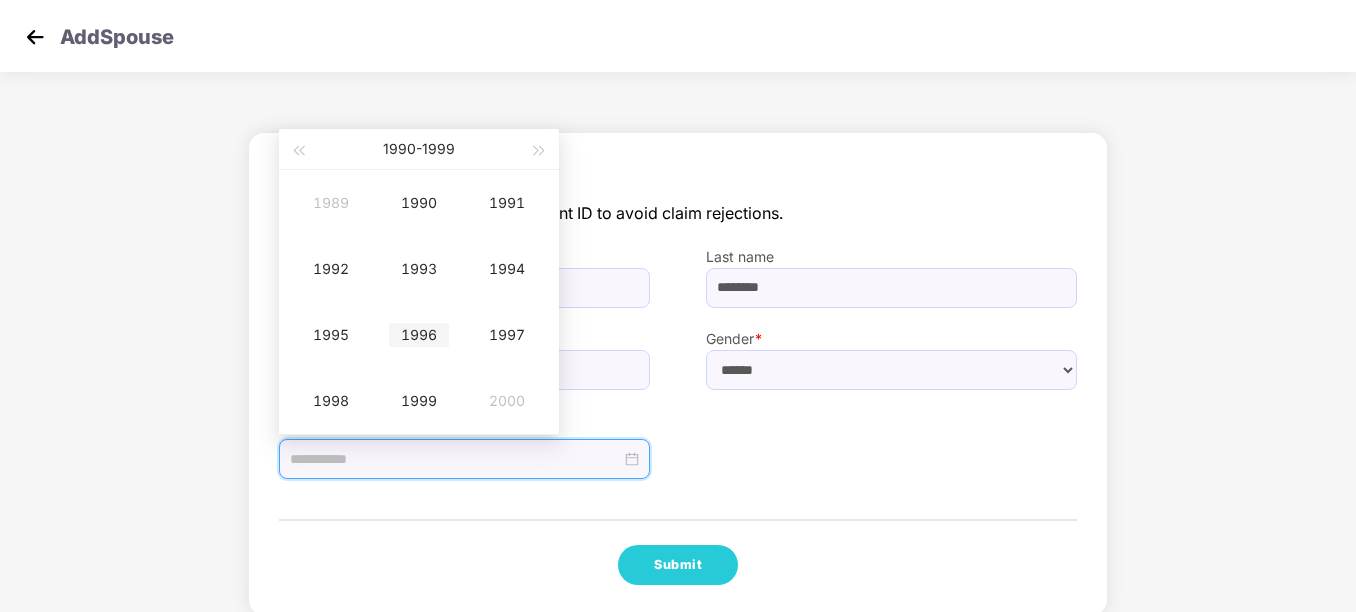 click on "1996" at bounding box center [419, 335] 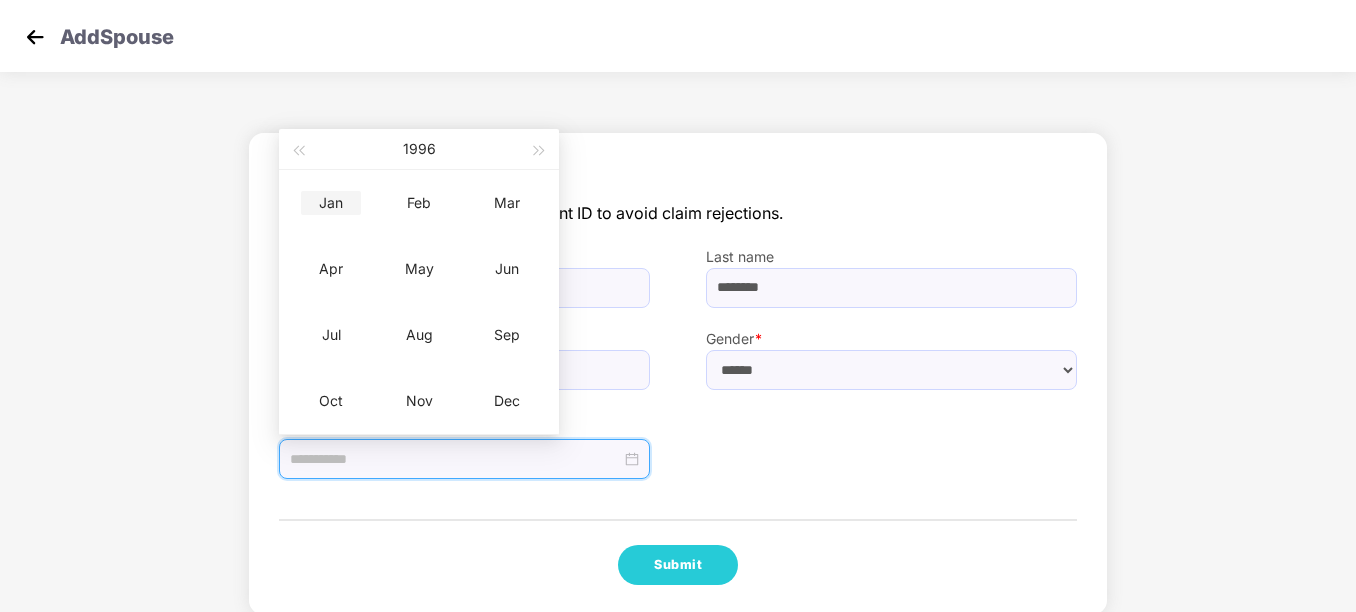 click on "Jan" at bounding box center [331, 203] 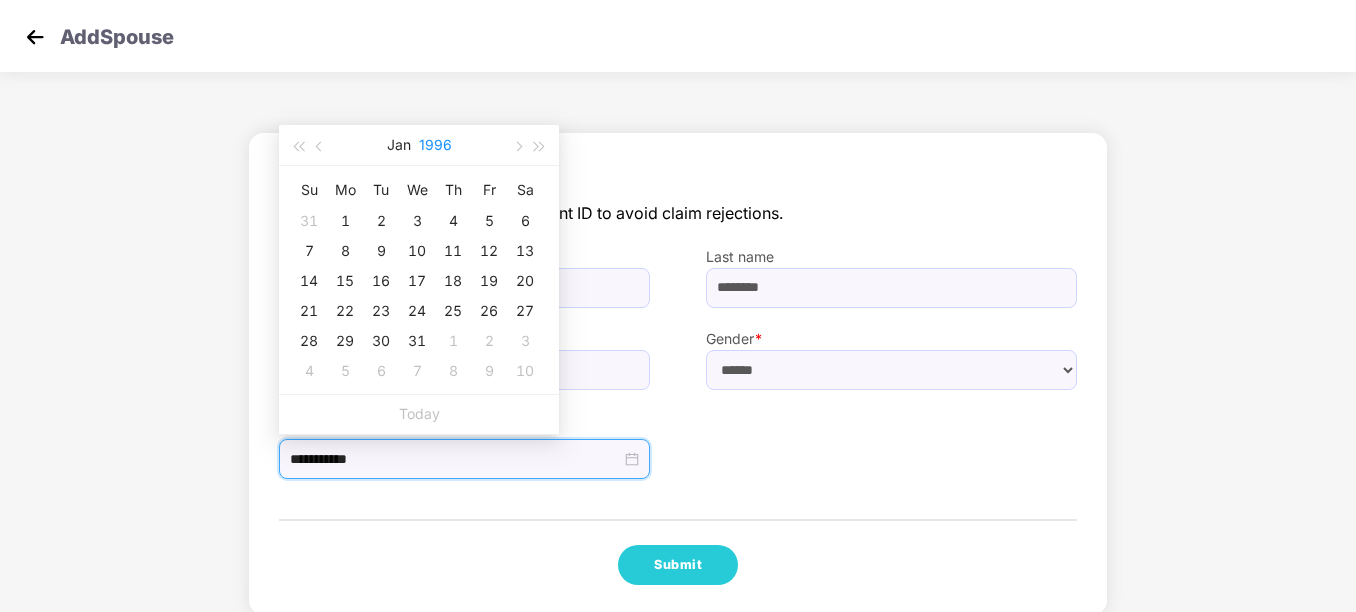 click on "1996" at bounding box center (435, 145) 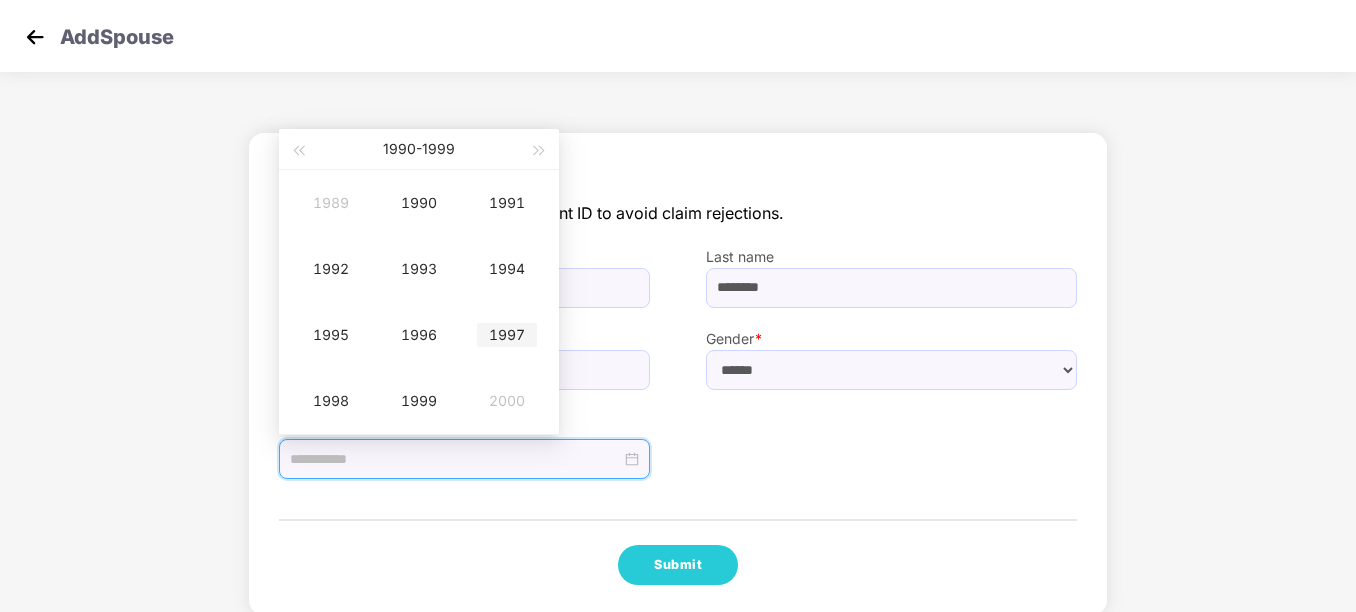 click on "1997" at bounding box center (507, 335) 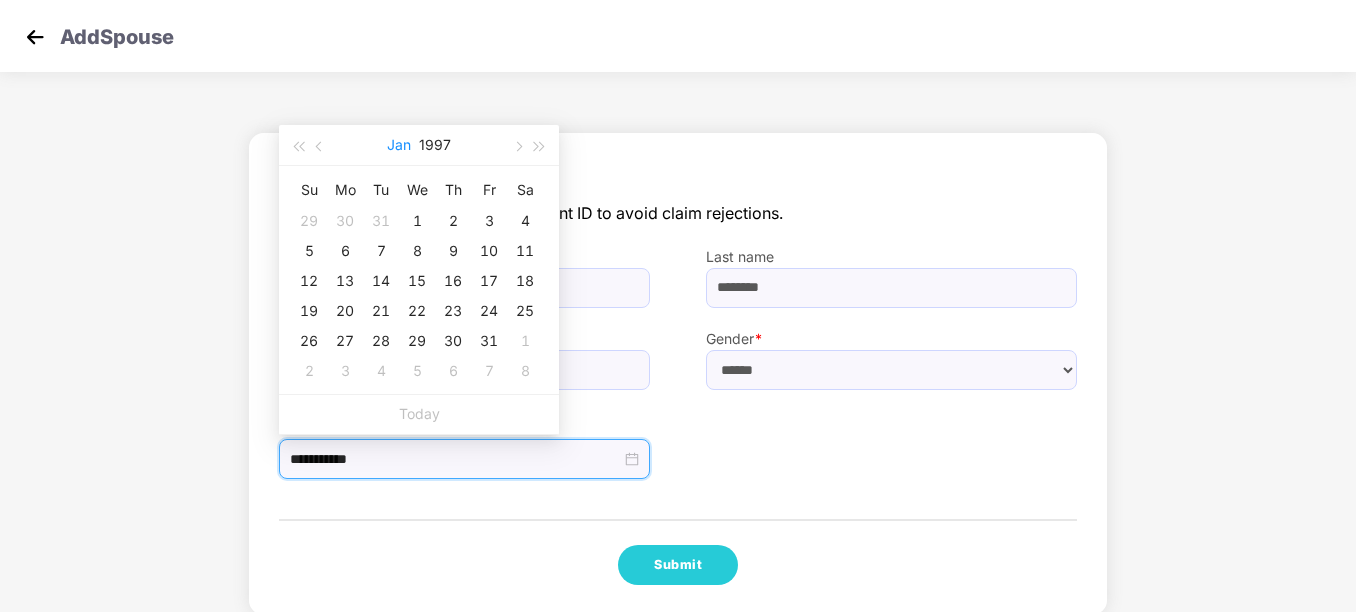 click on "Jan" at bounding box center [399, 145] 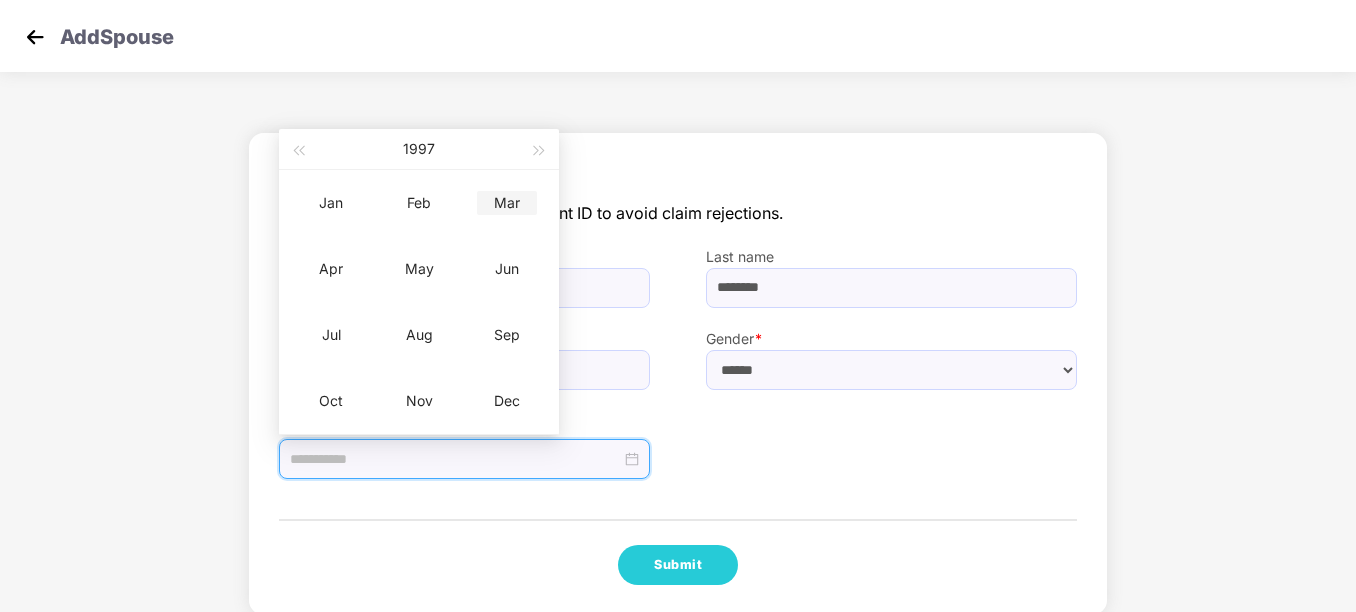 click on "Mar" at bounding box center (507, 203) 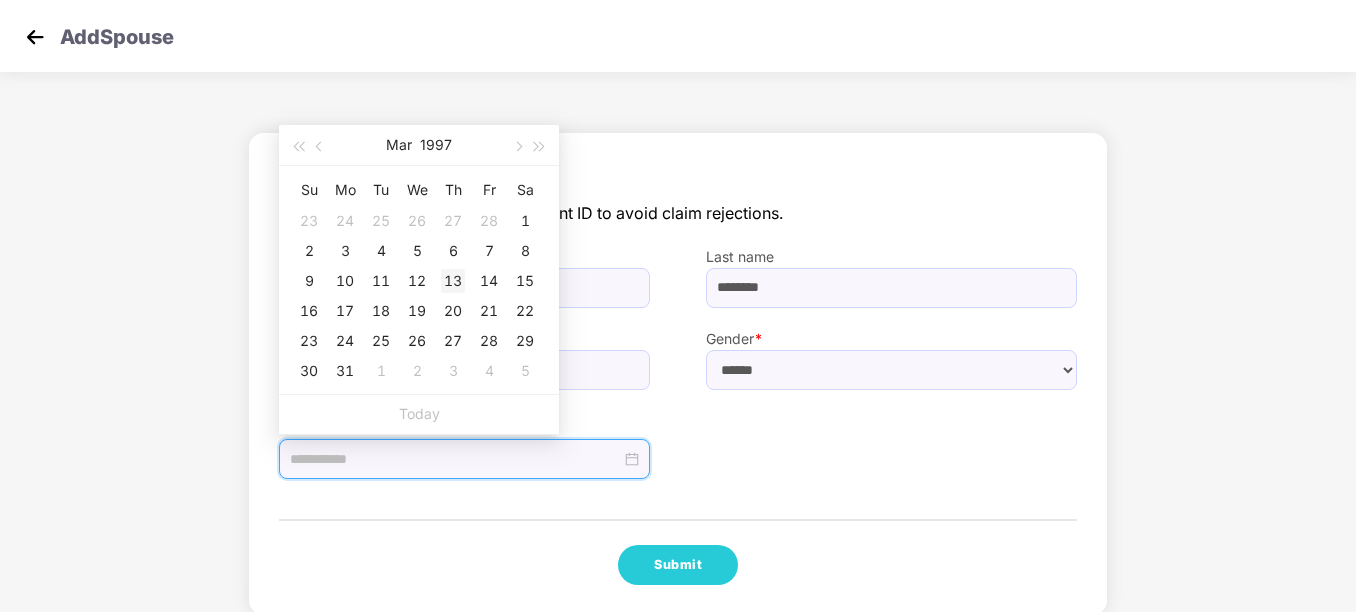 type on "**********" 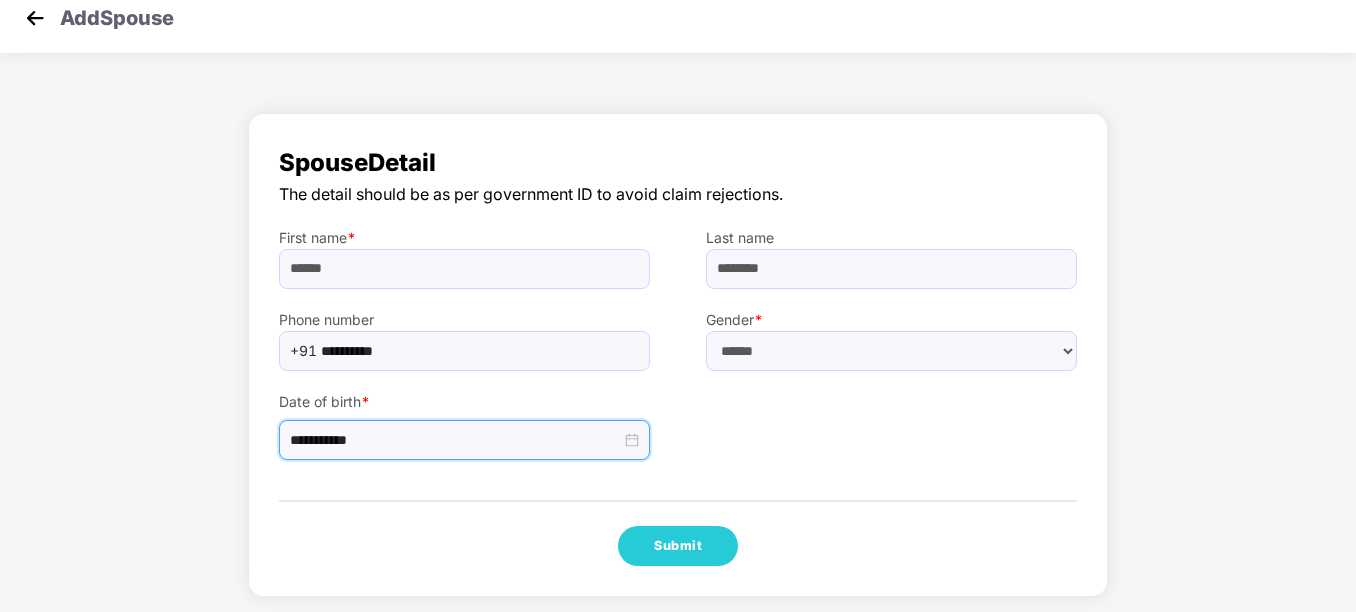 scroll, scrollTop: 24, scrollLeft: 0, axis: vertical 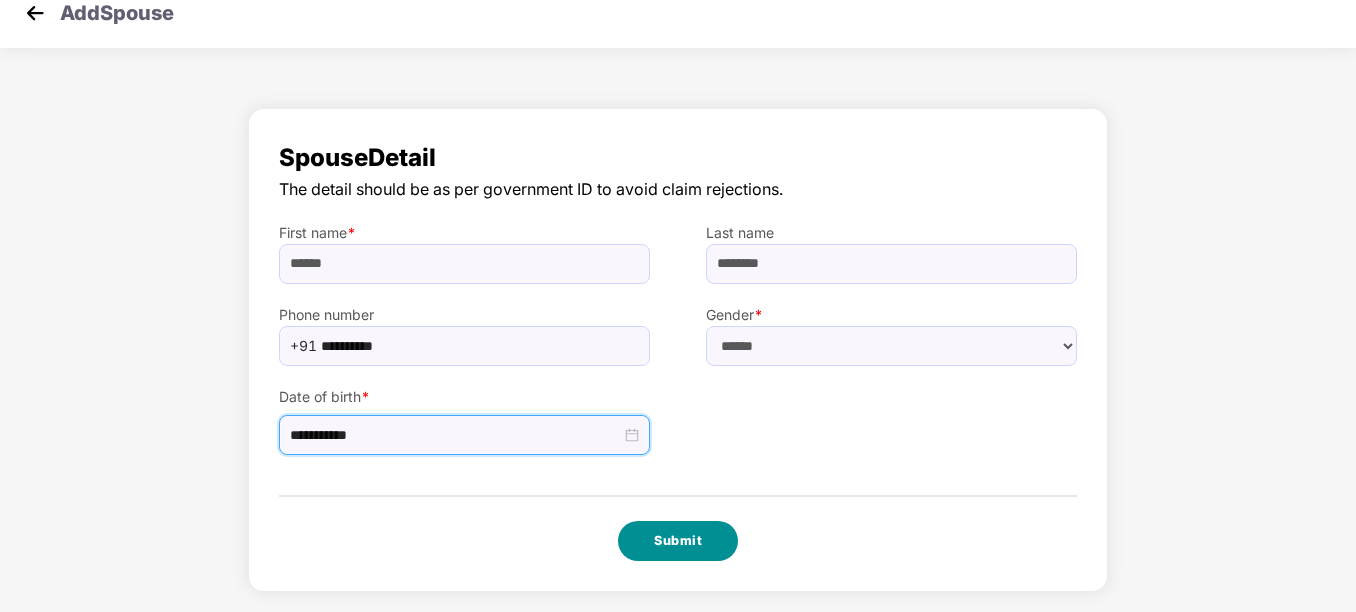 click on "Submit" at bounding box center (678, 541) 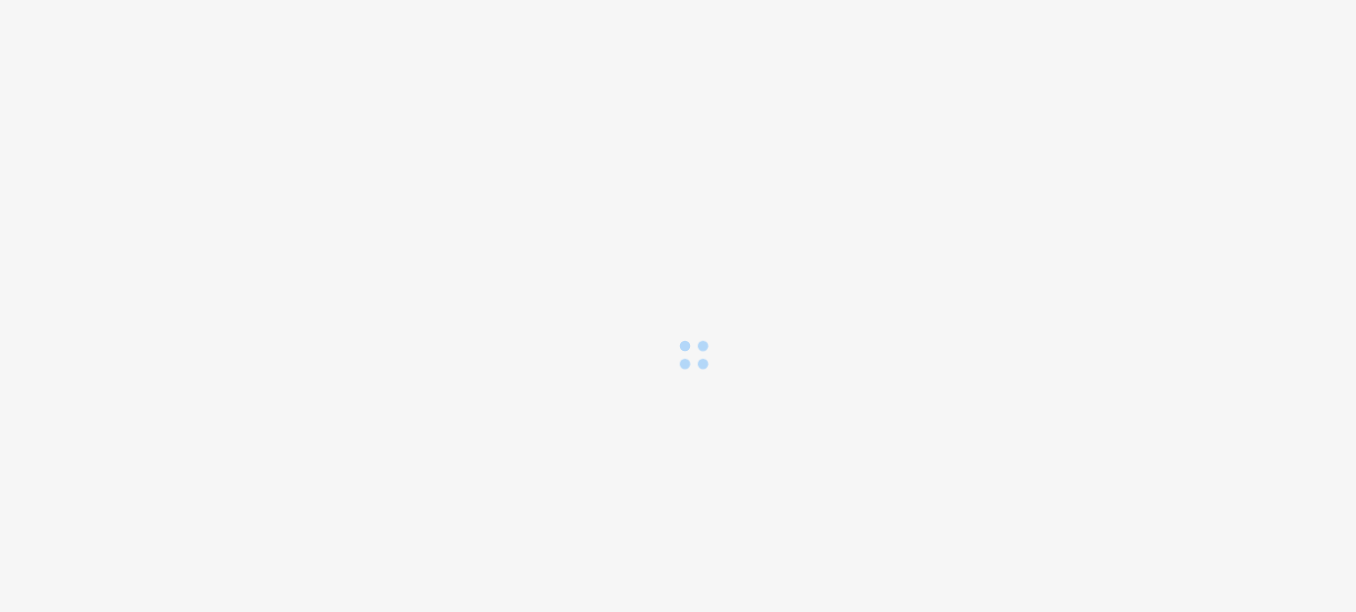 scroll, scrollTop: 0, scrollLeft: 0, axis: both 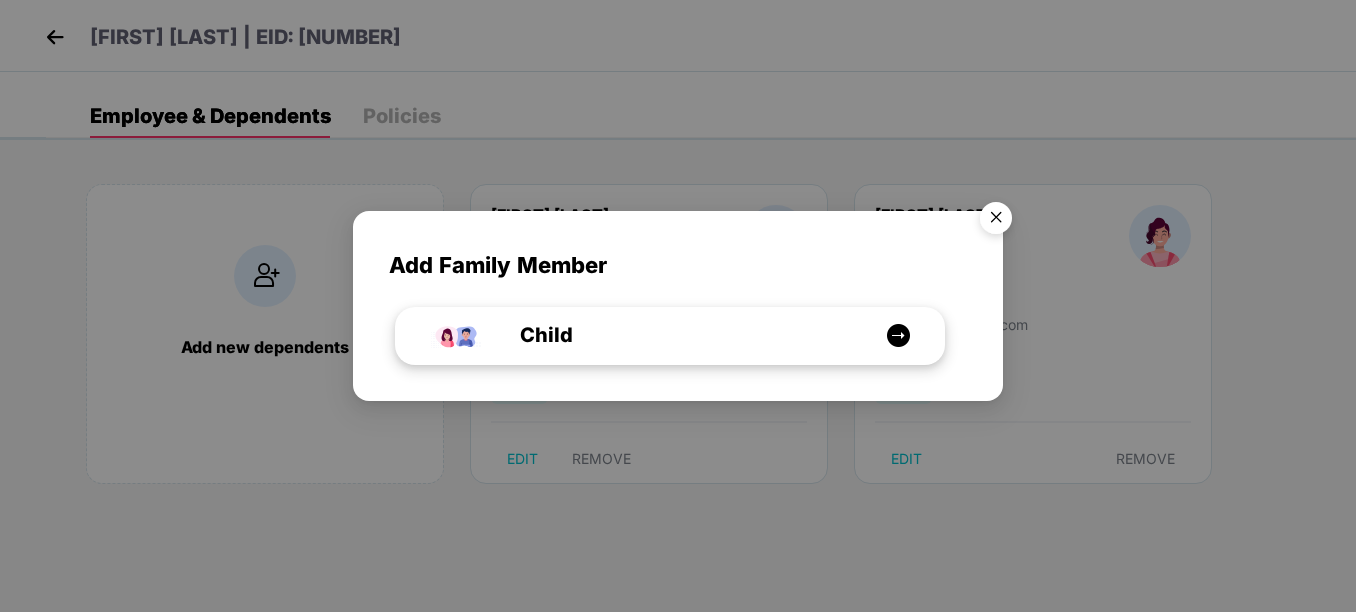 click on "Child" at bounding box center [680, 335] 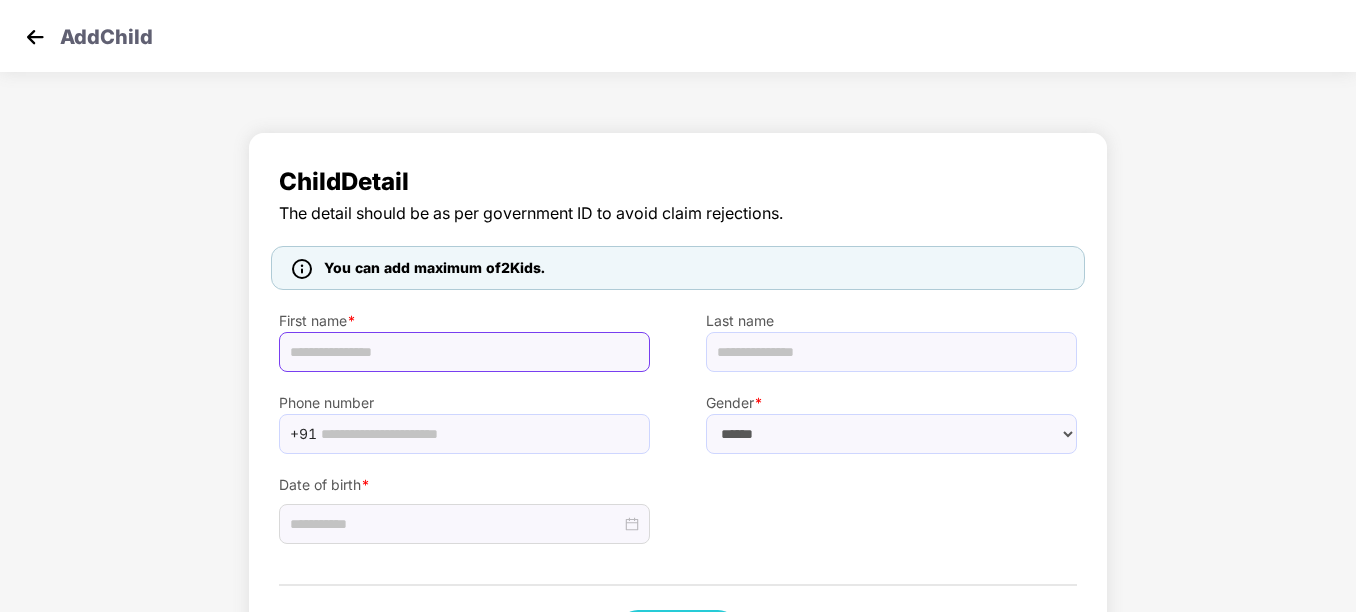 click at bounding box center [464, 352] 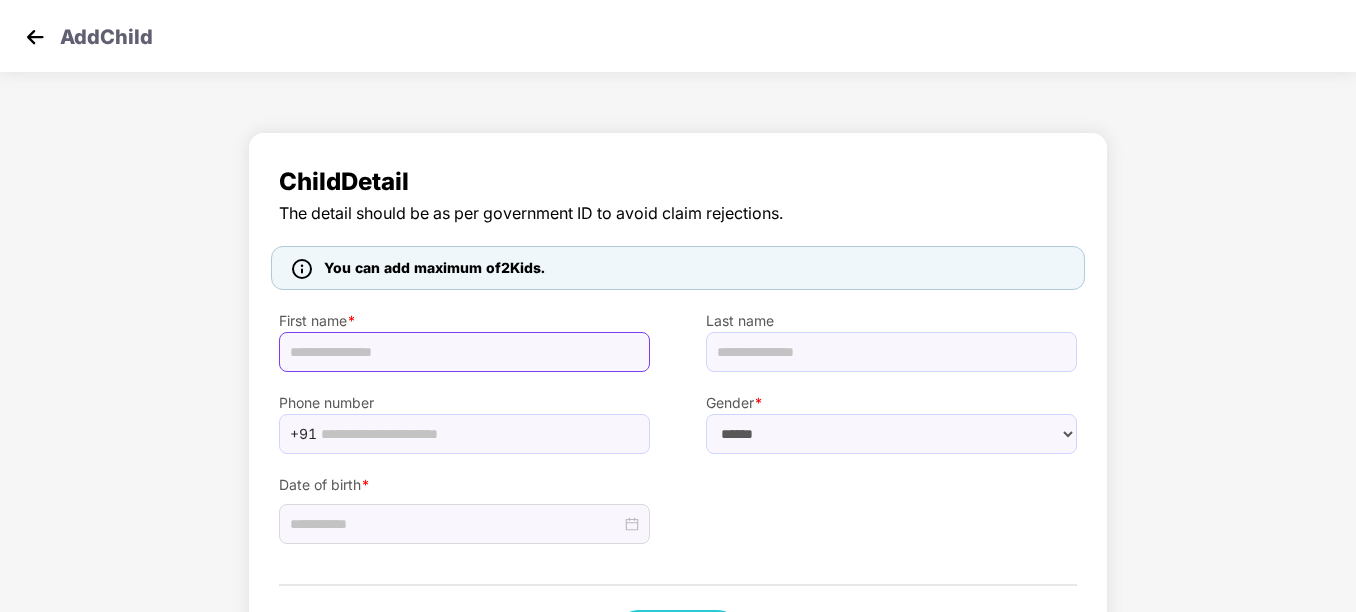click at bounding box center [464, 352] 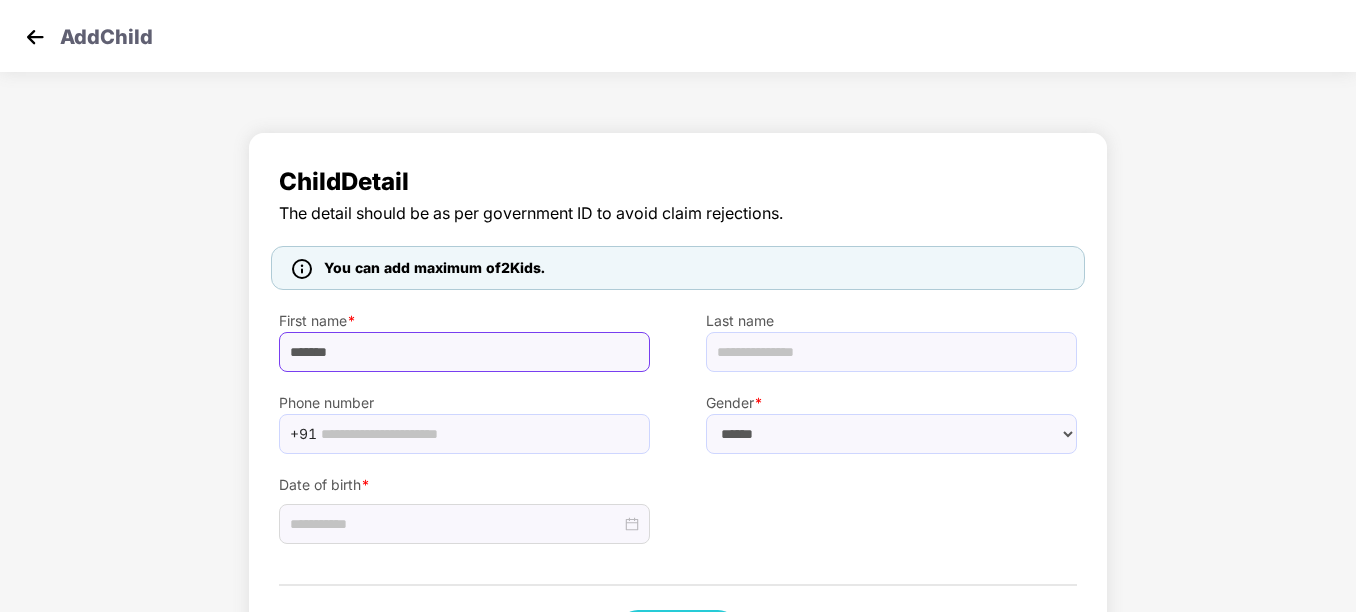 type on "*******" 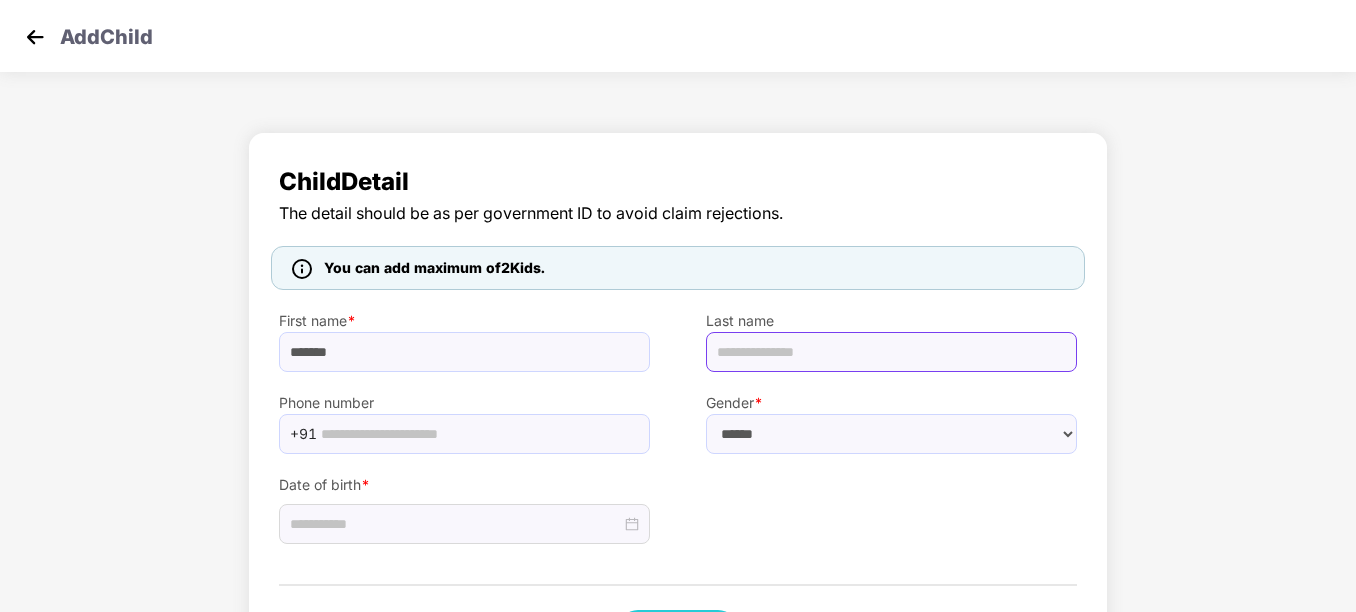 click at bounding box center (891, 352) 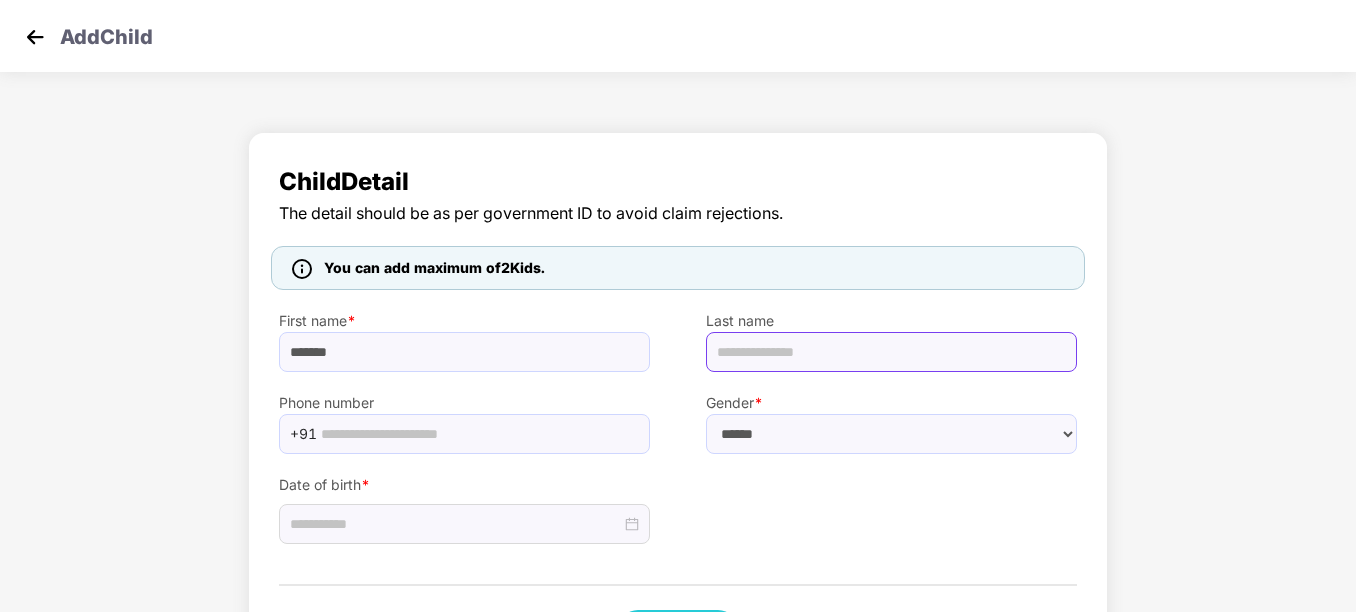 type on "*******" 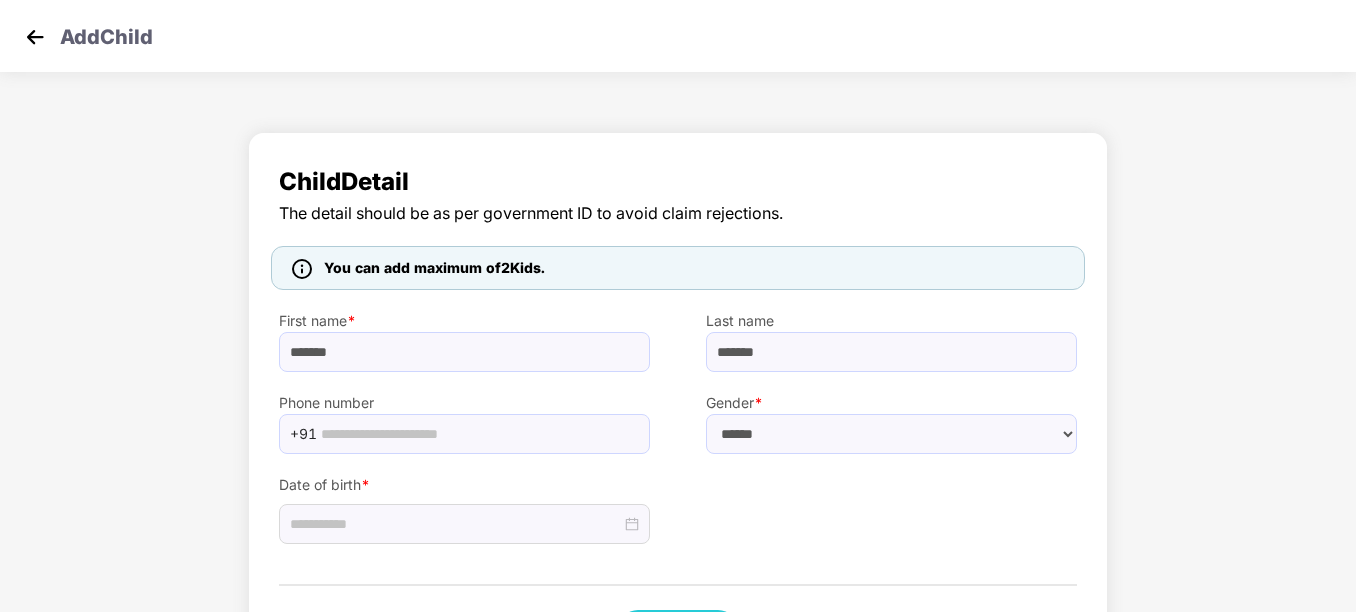type on "**********" 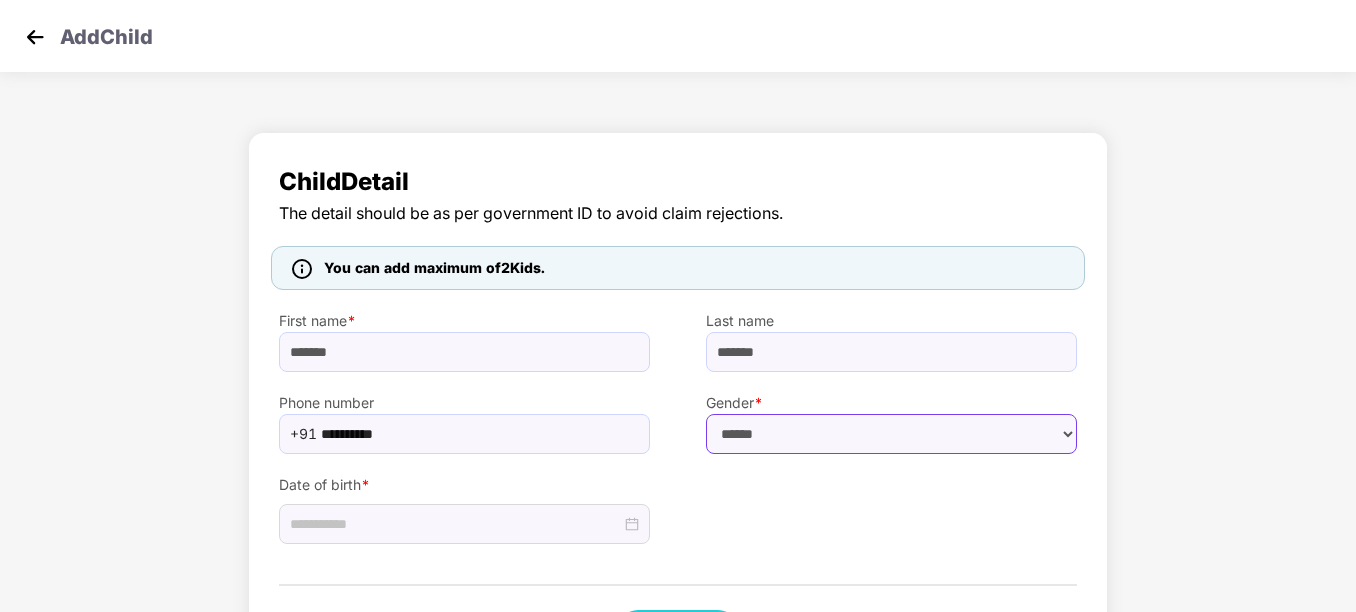click on "****** **** ******" at bounding box center (891, 434) 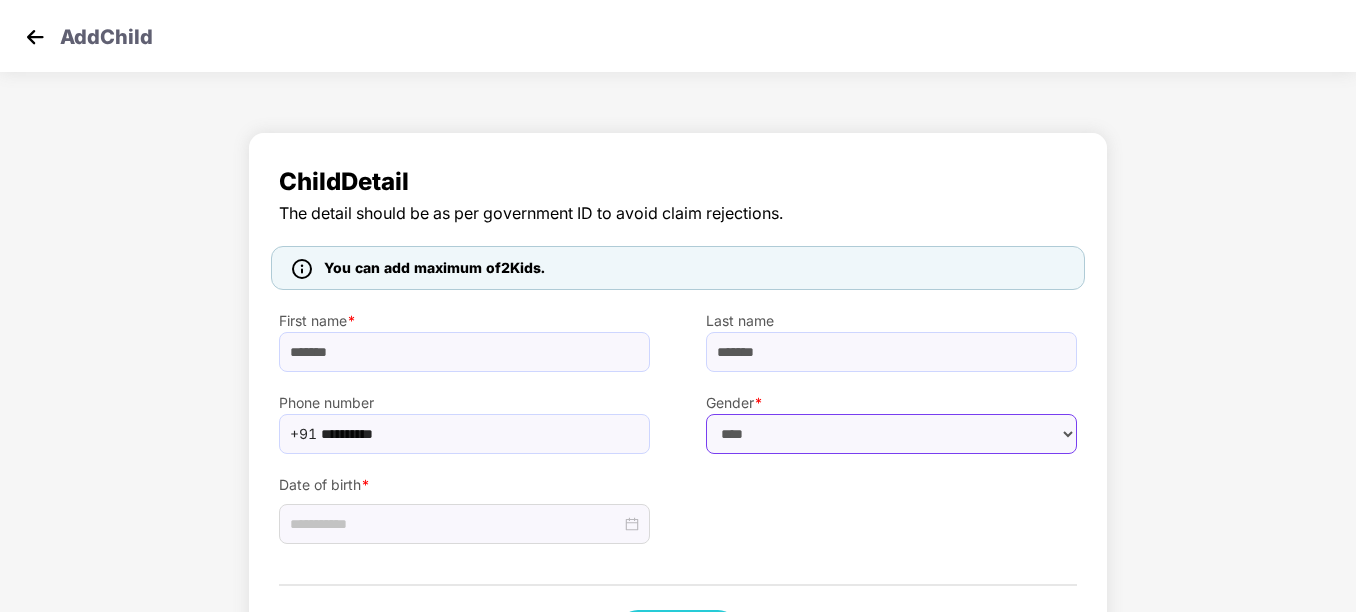 click on "****** **** ******" at bounding box center [891, 434] 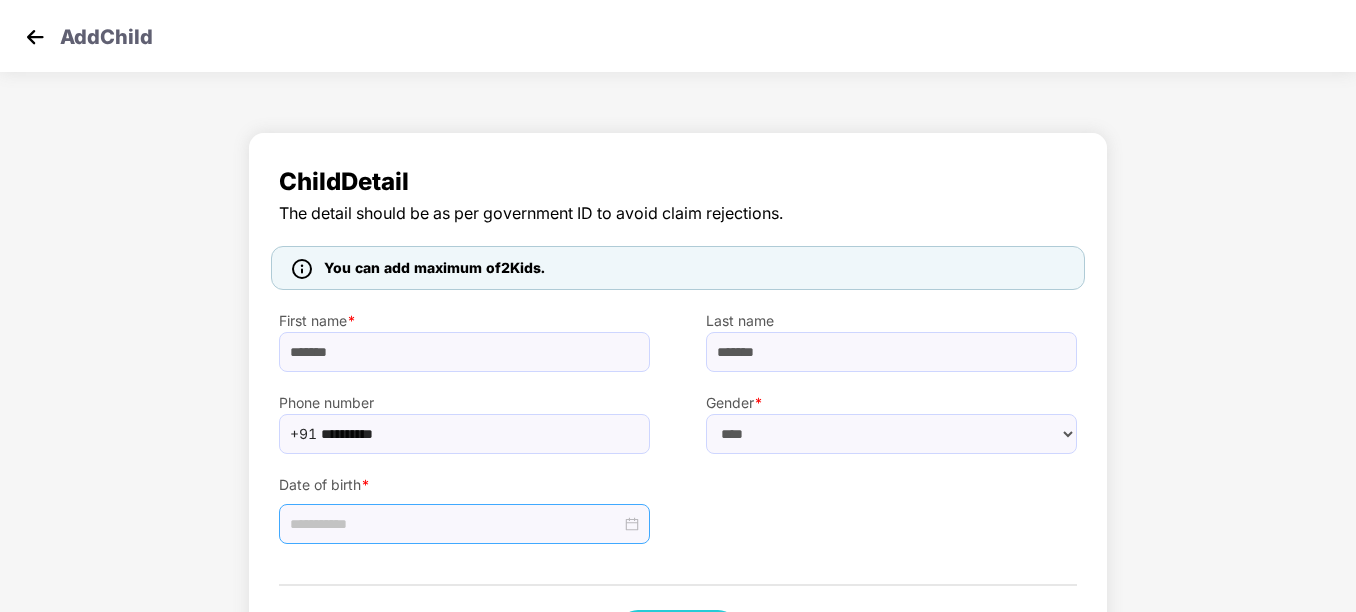 click at bounding box center (455, 524) 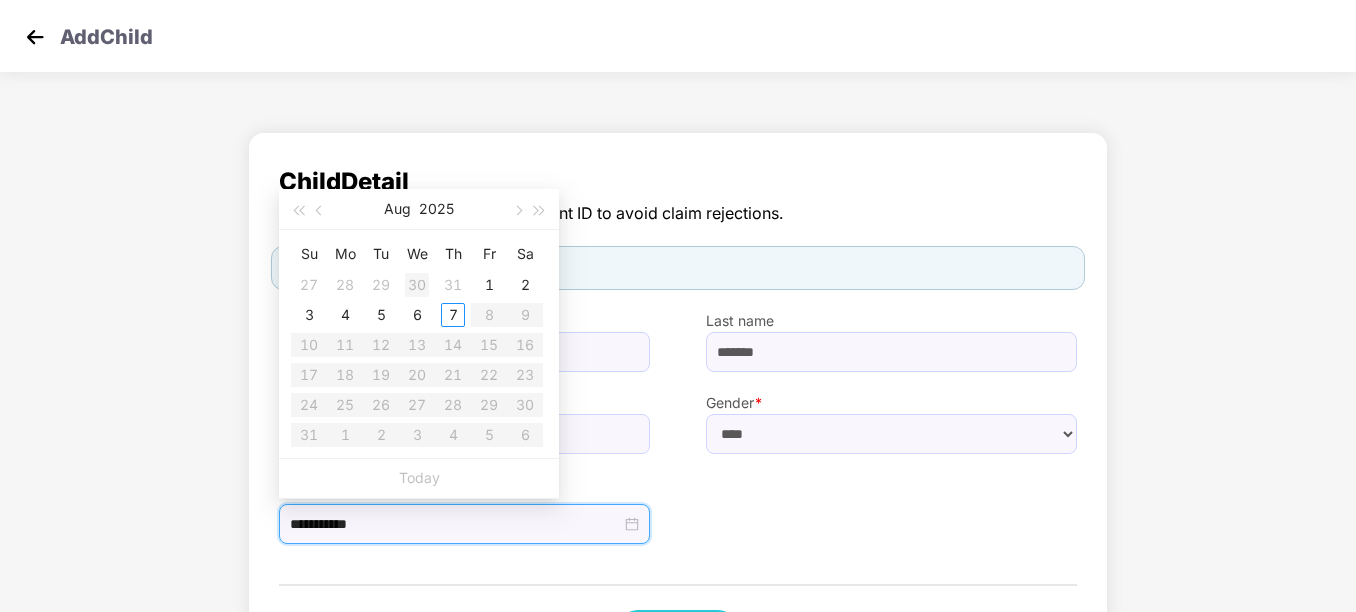 type on "**********" 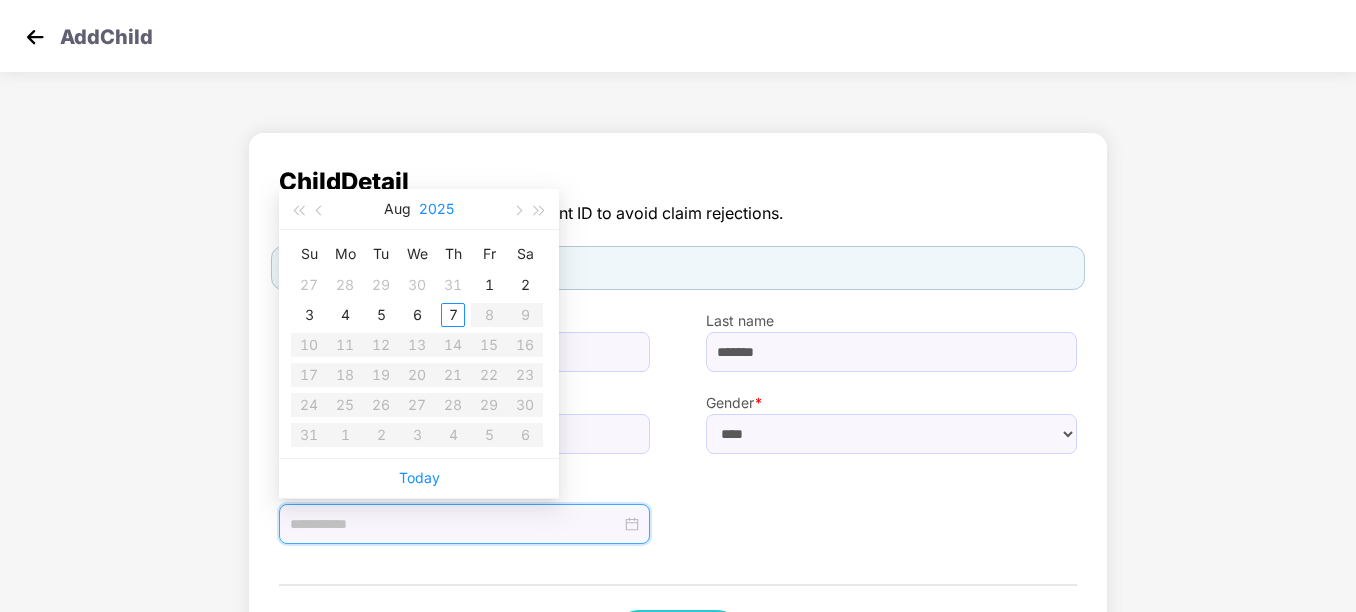 click on "2025" at bounding box center (436, 209) 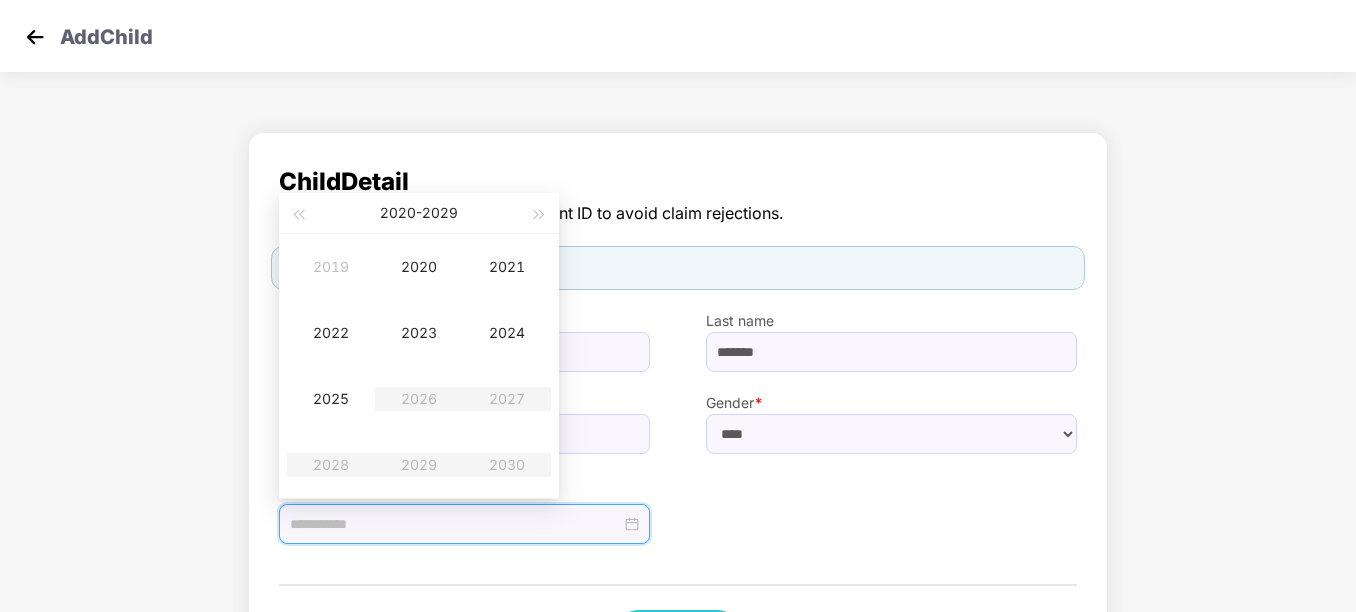 type on "**********" 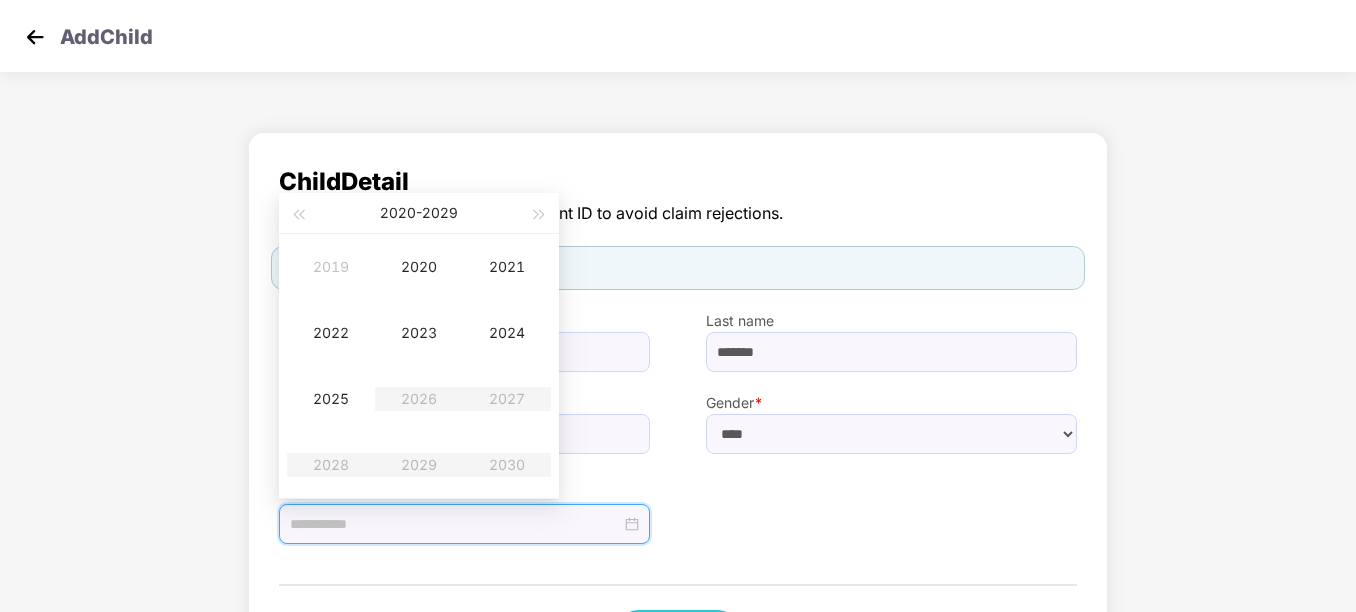 type on "**********" 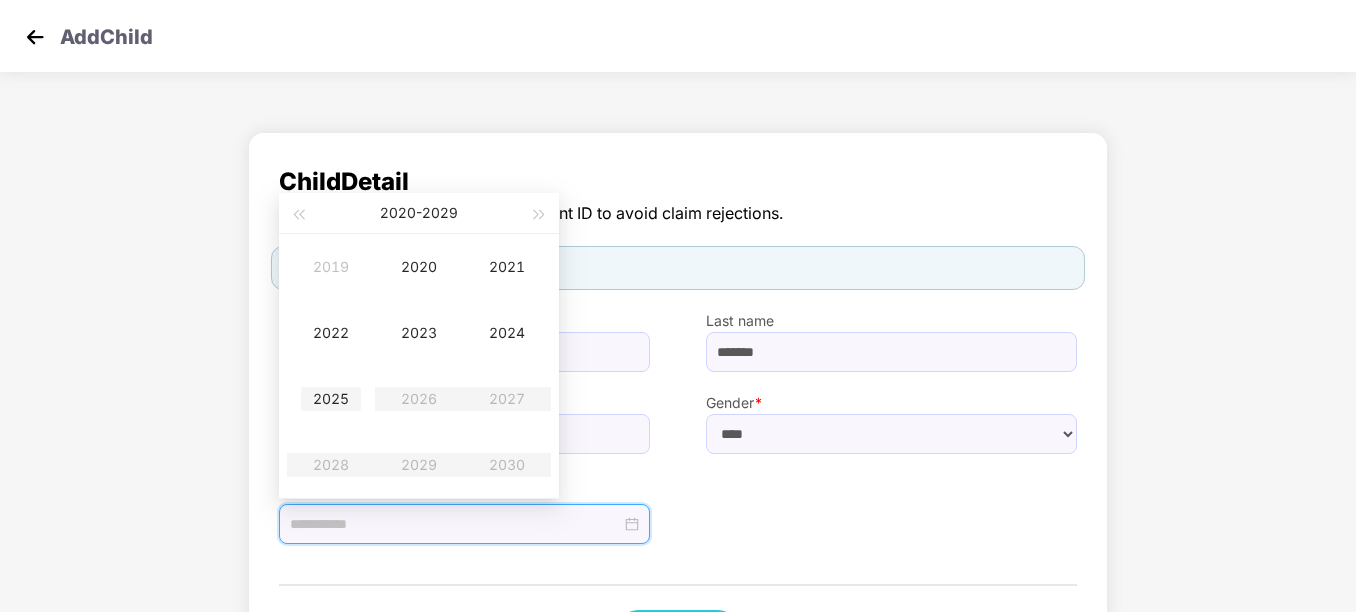 type on "**********" 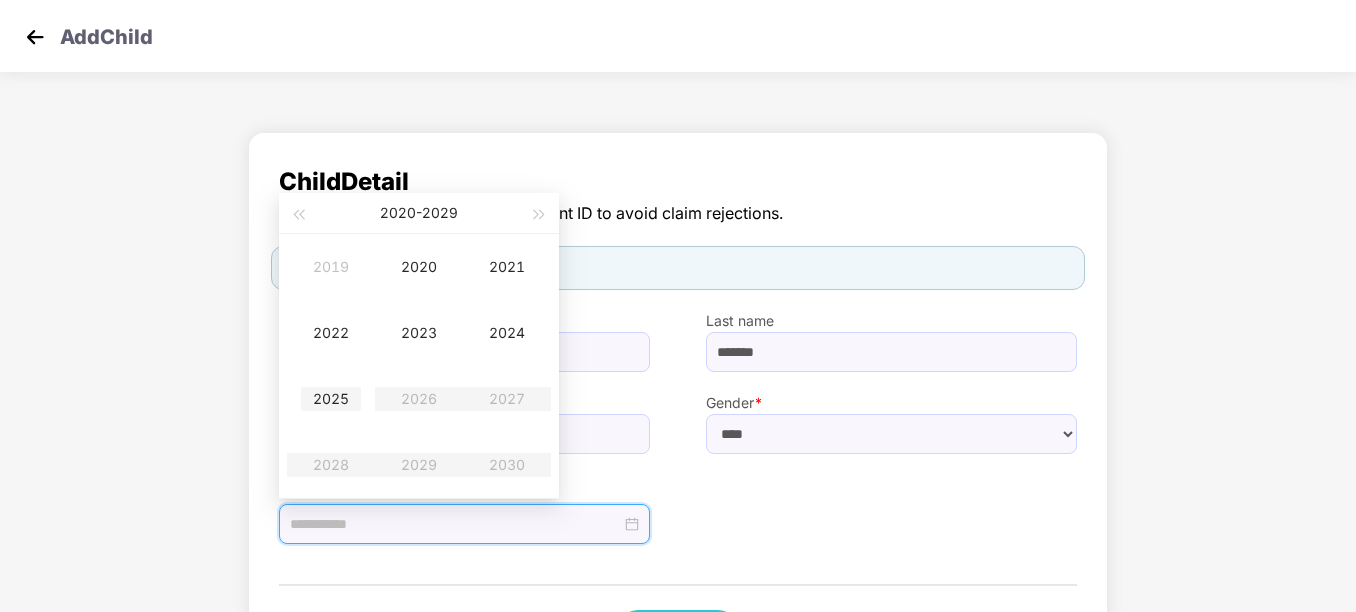 click on "2025" at bounding box center [331, 399] 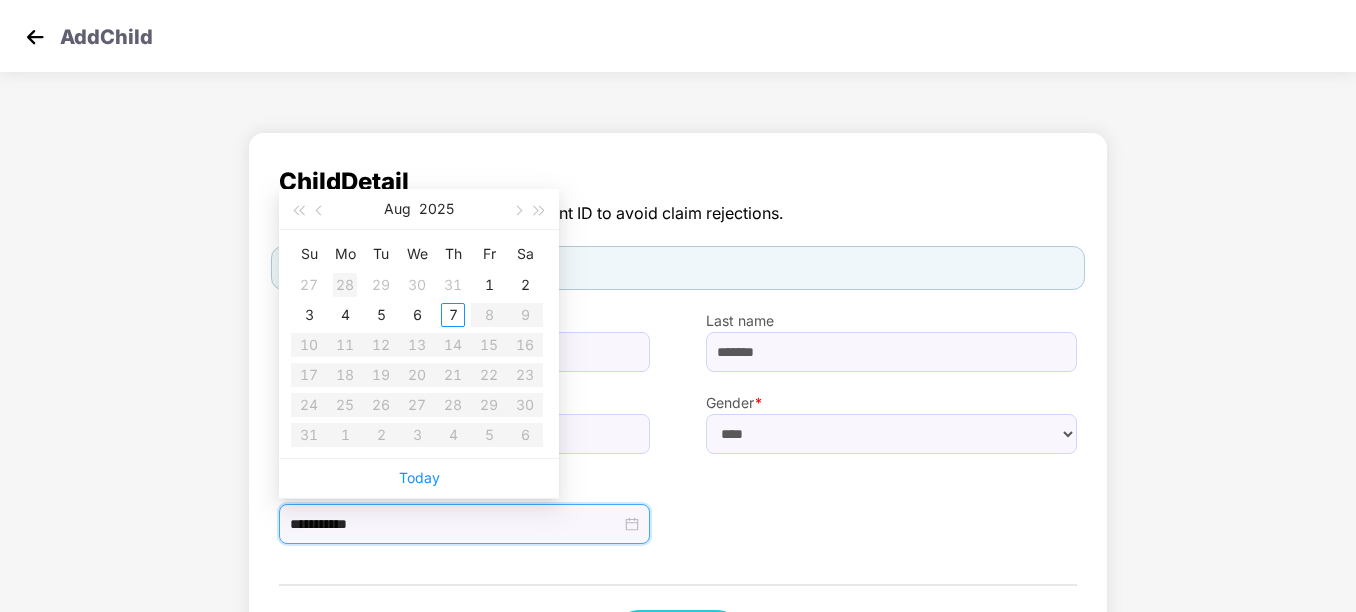type on "**********" 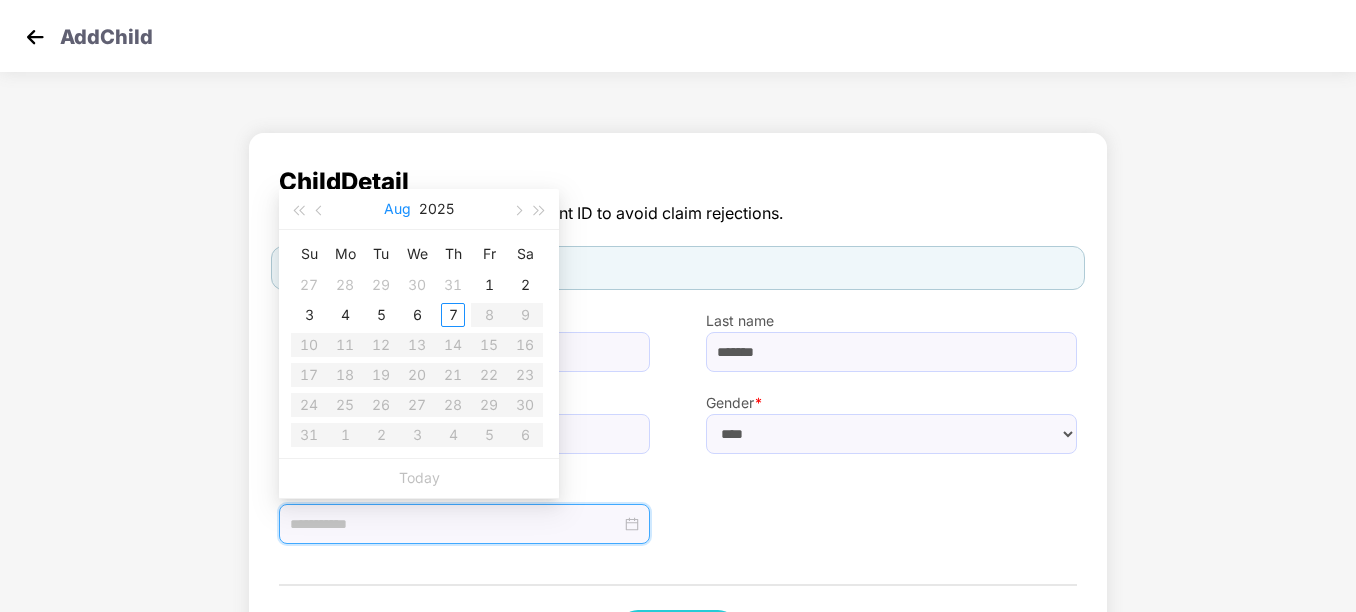 click on "Aug" at bounding box center (397, 209) 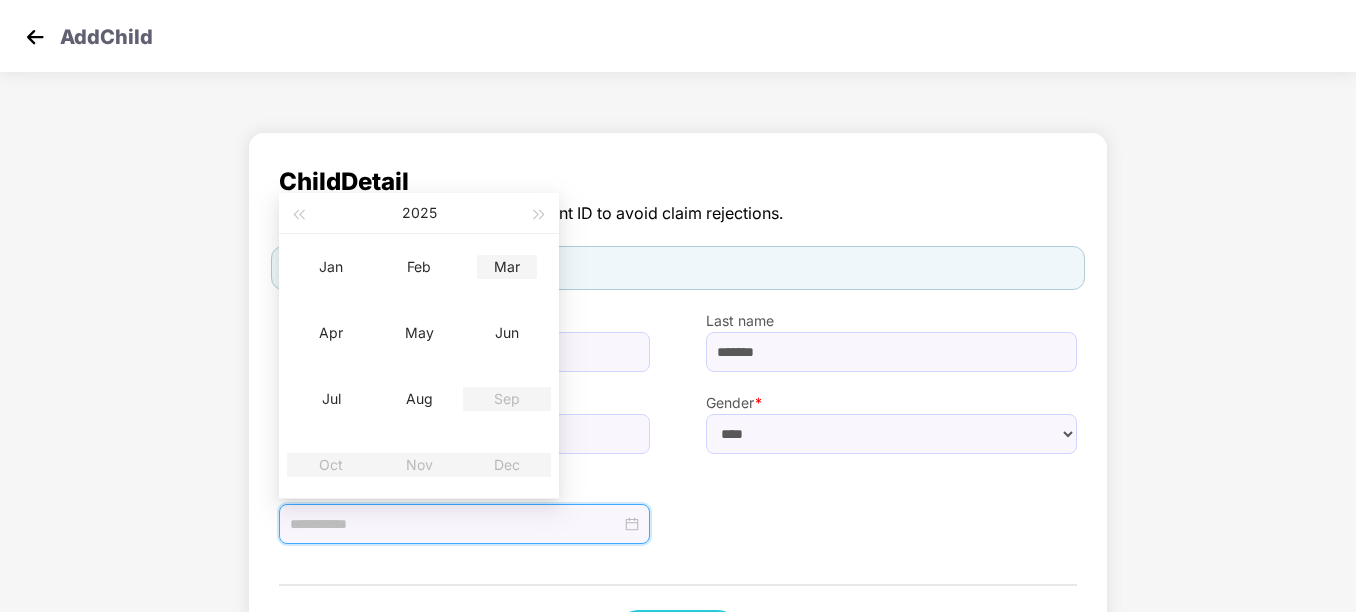 type on "**********" 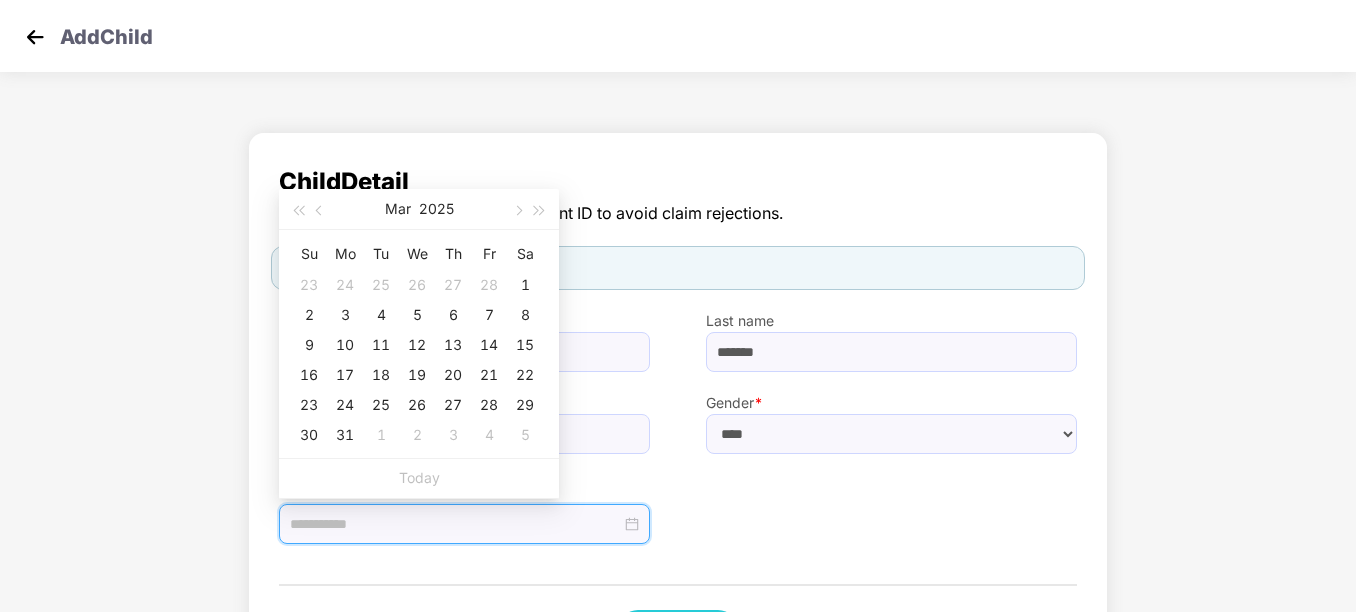 type on "**********" 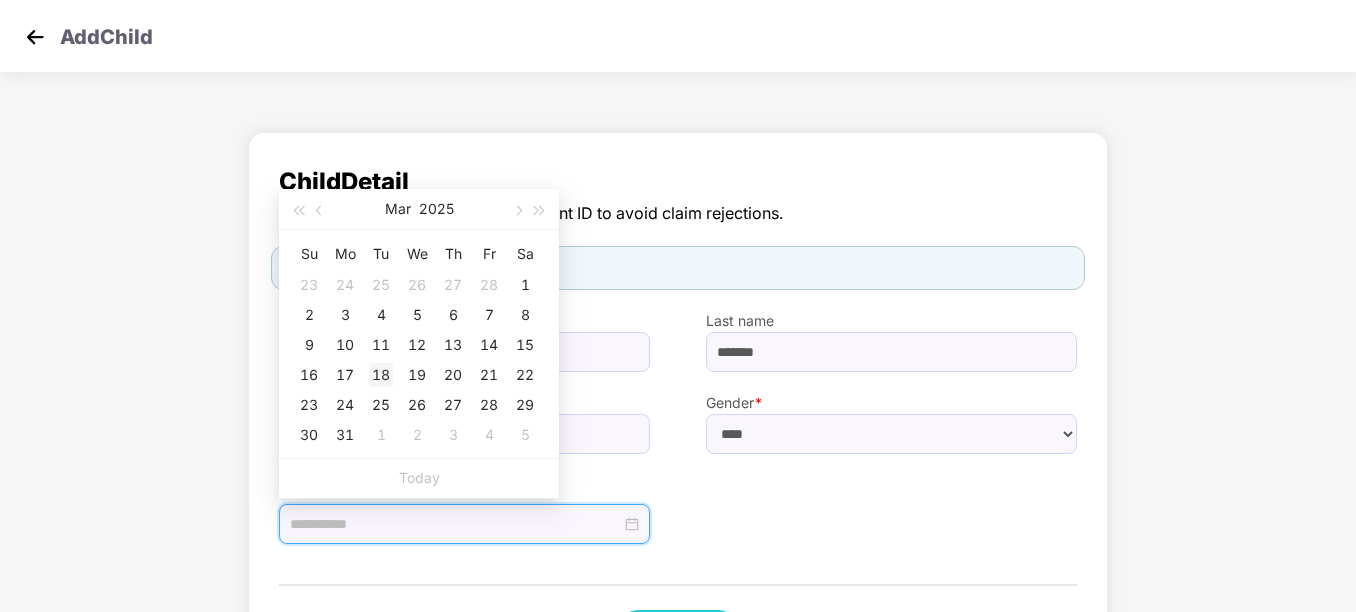 type on "**********" 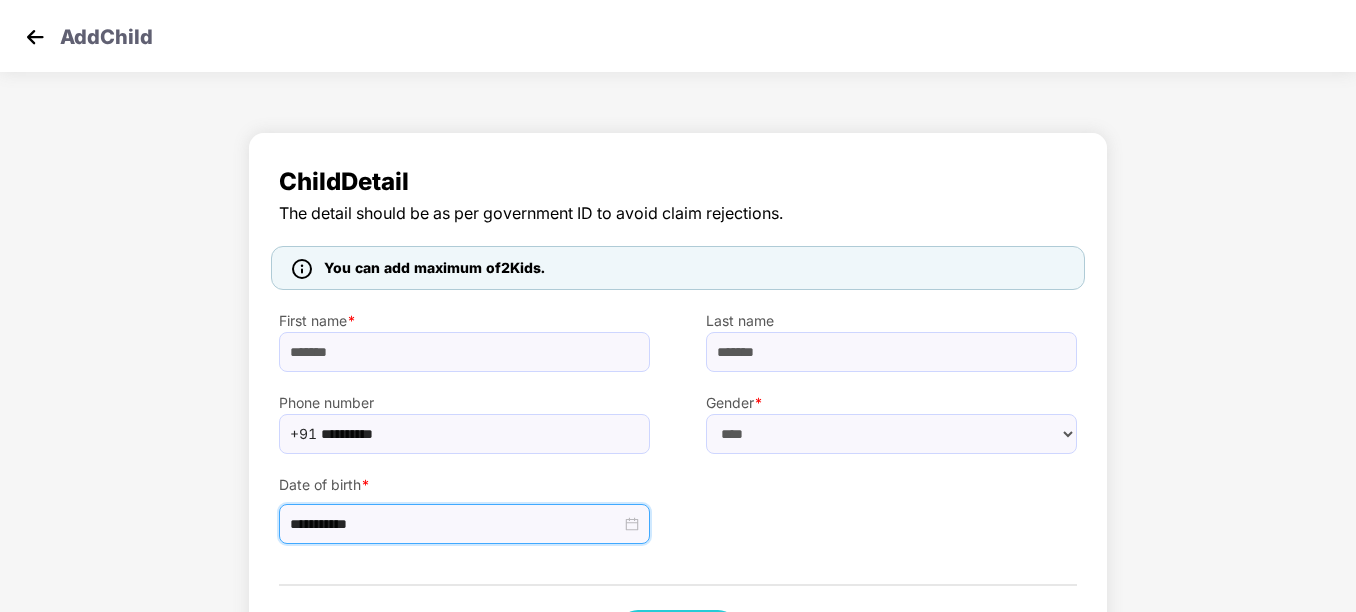 scroll, scrollTop: 89, scrollLeft: 0, axis: vertical 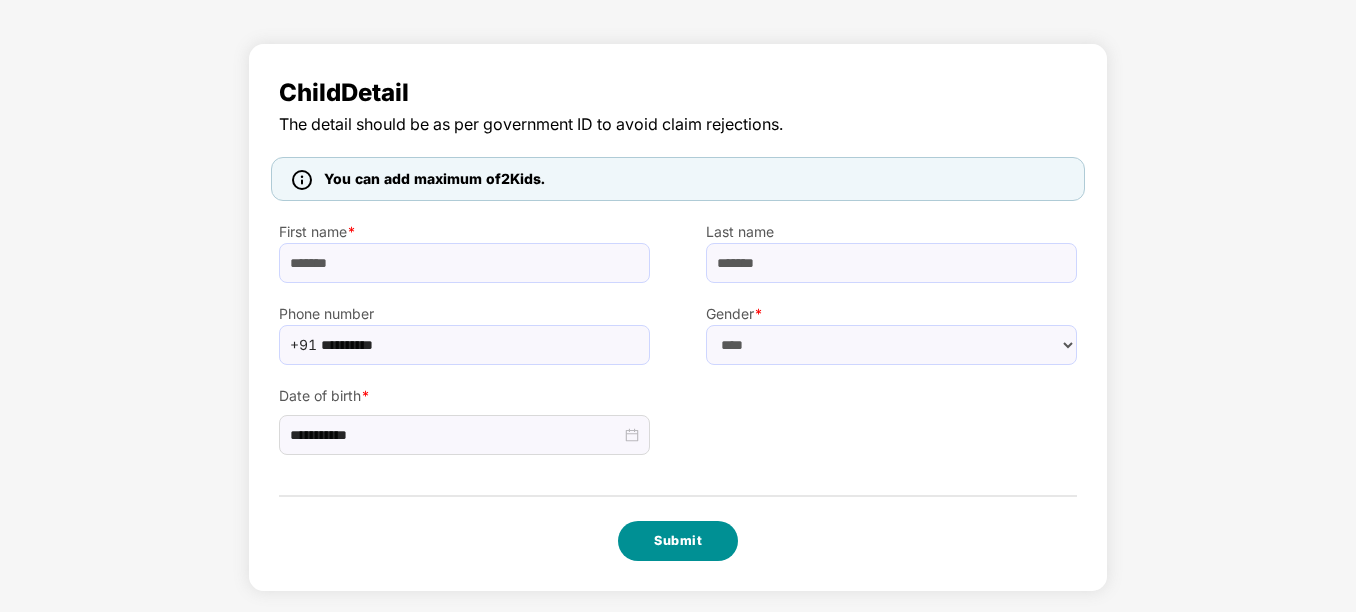 click on "Submit" at bounding box center [678, 541] 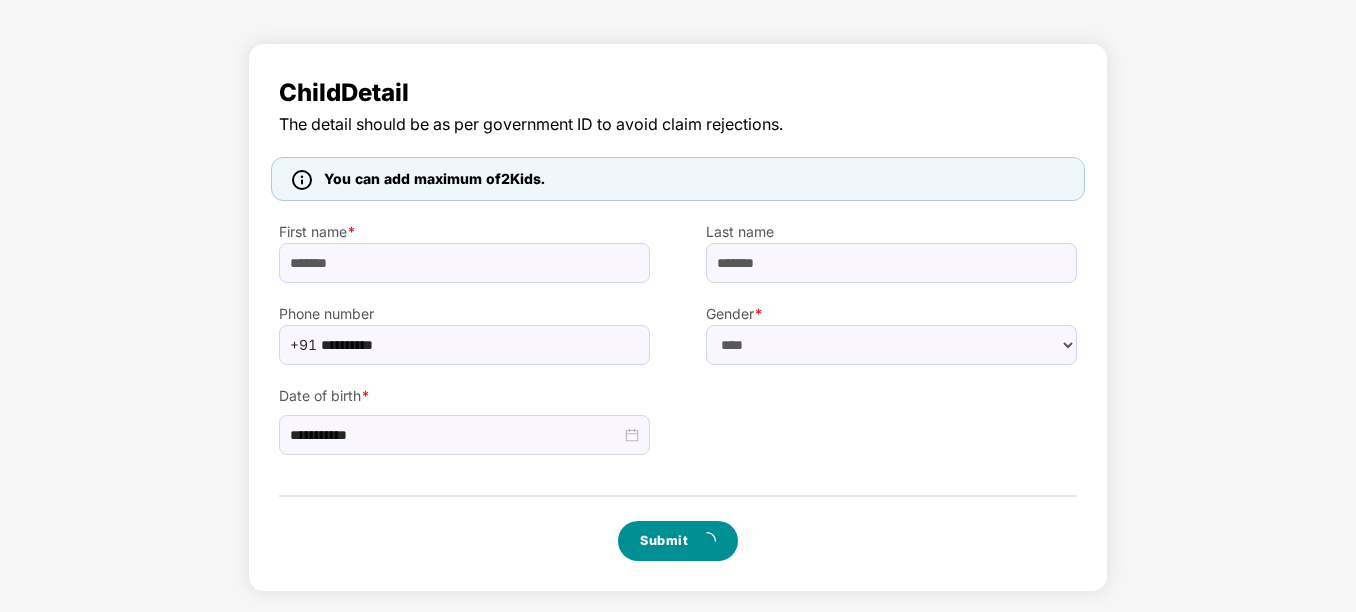 scroll, scrollTop: 0, scrollLeft: 0, axis: both 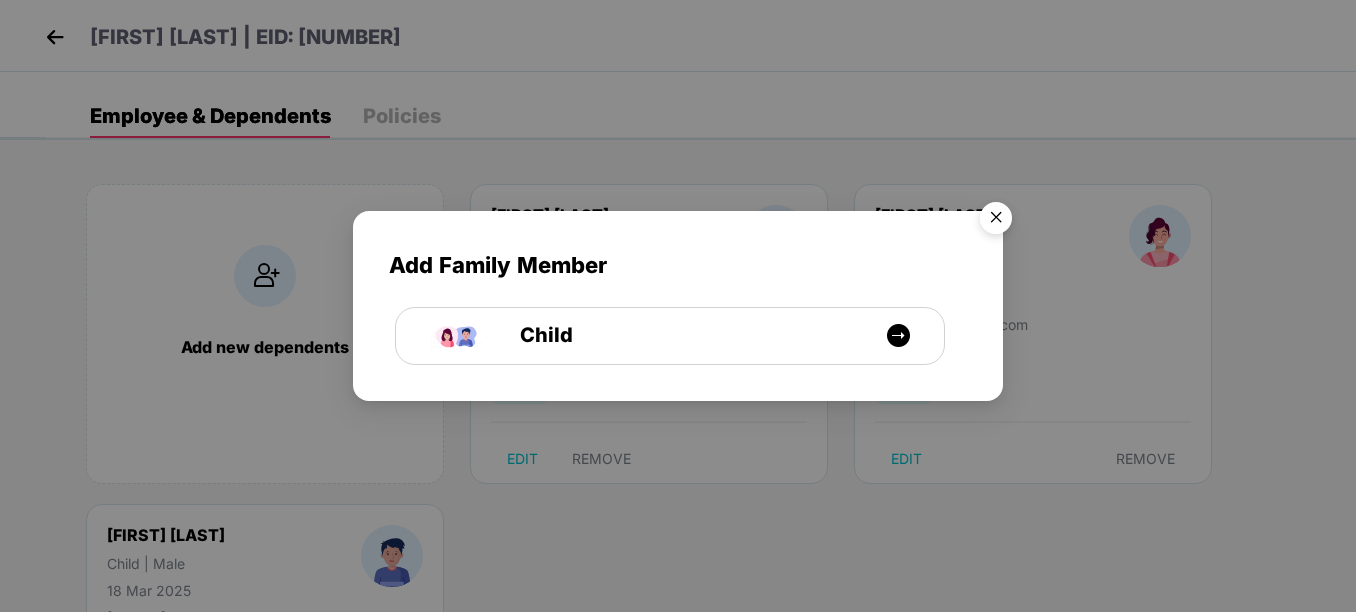click at bounding box center (996, 221) 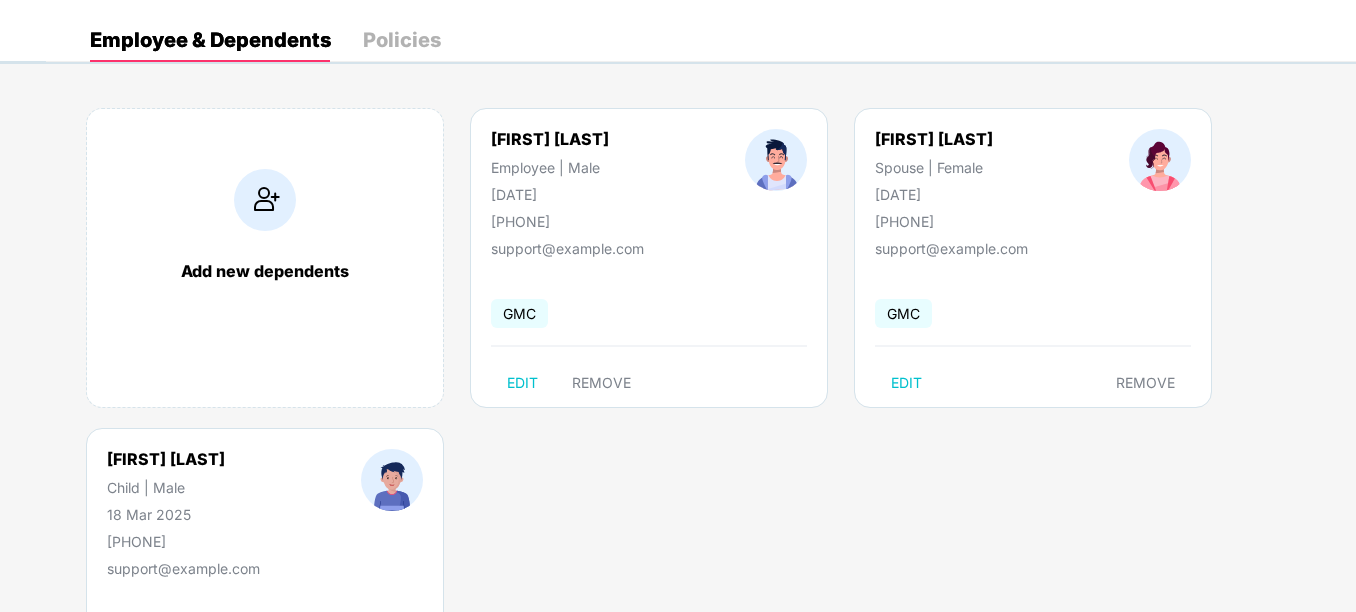 scroll, scrollTop: 0, scrollLeft: 0, axis: both 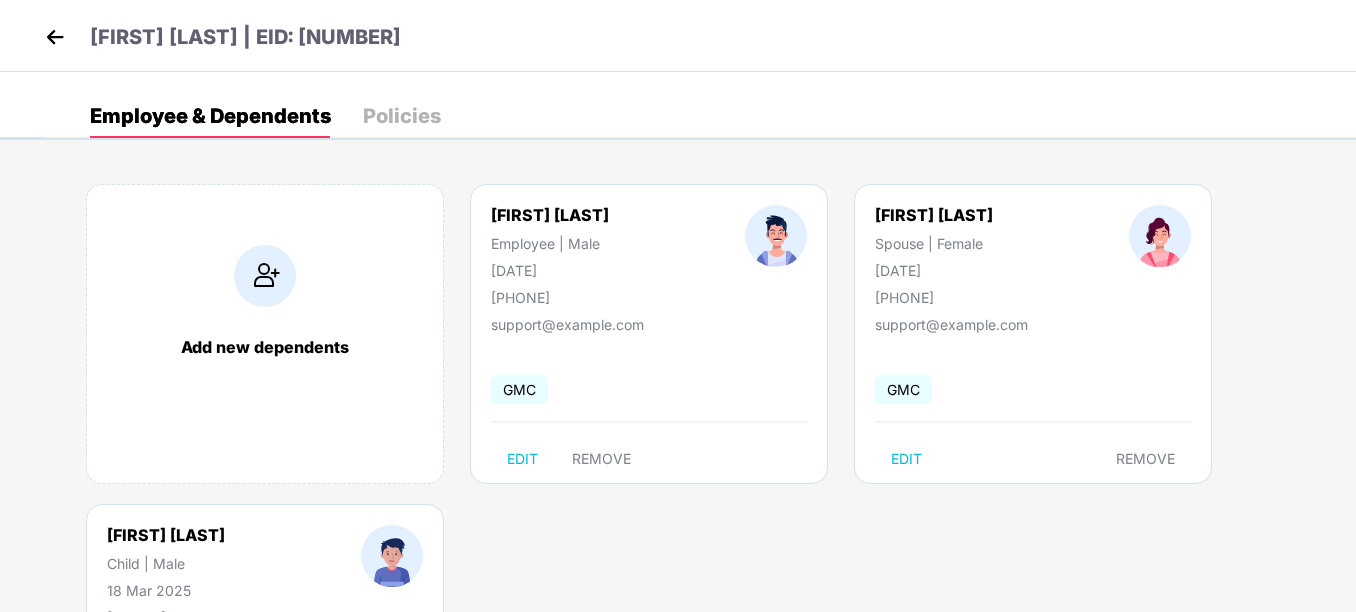 click at bounding box center (55, 37) 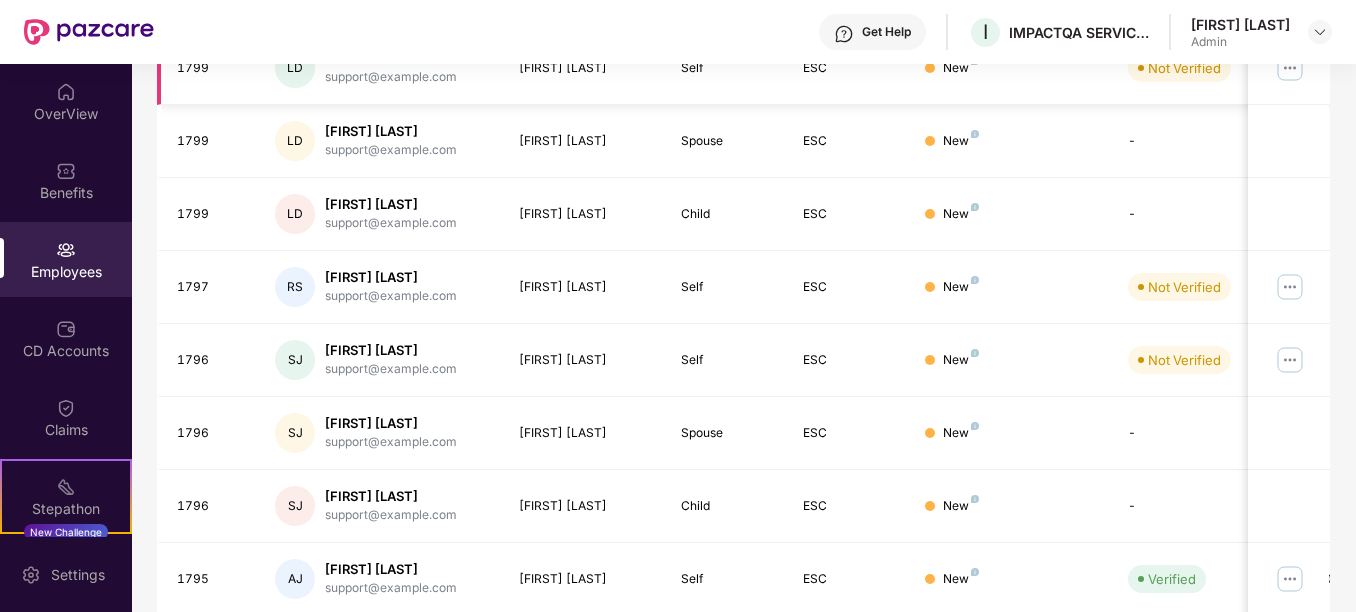 scroll, scrollTop: 400, scrollLeft: 0, axis: vertical 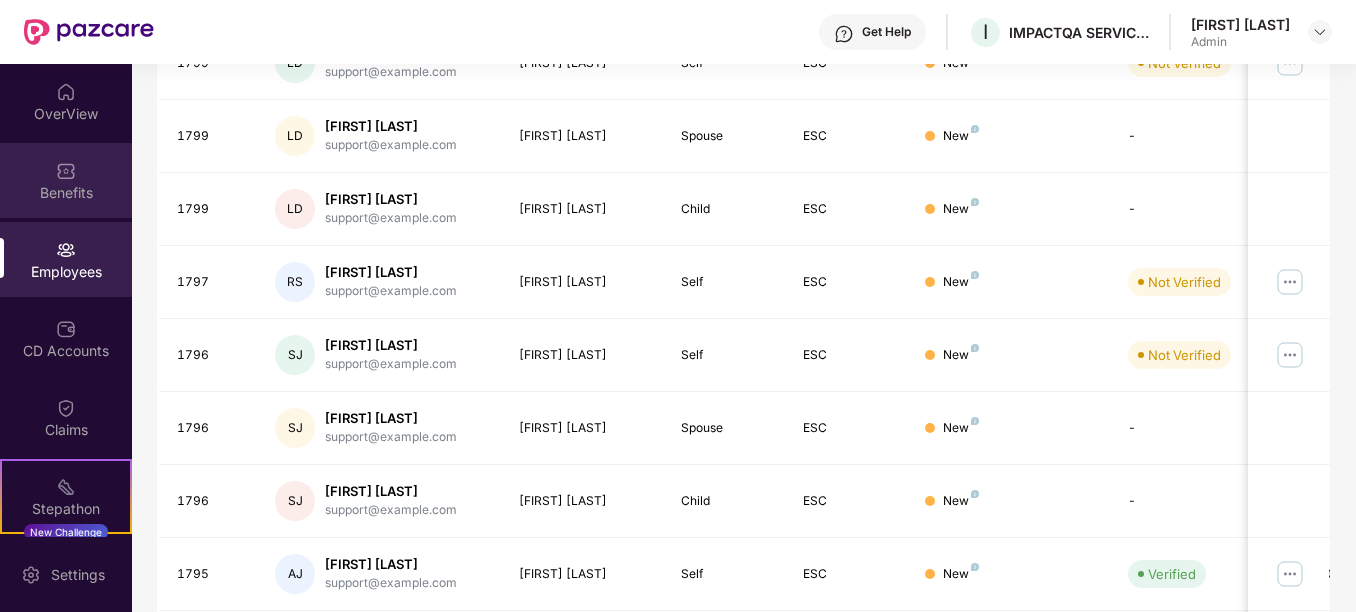 click on "Benefits" at bounding box center (66, 193) 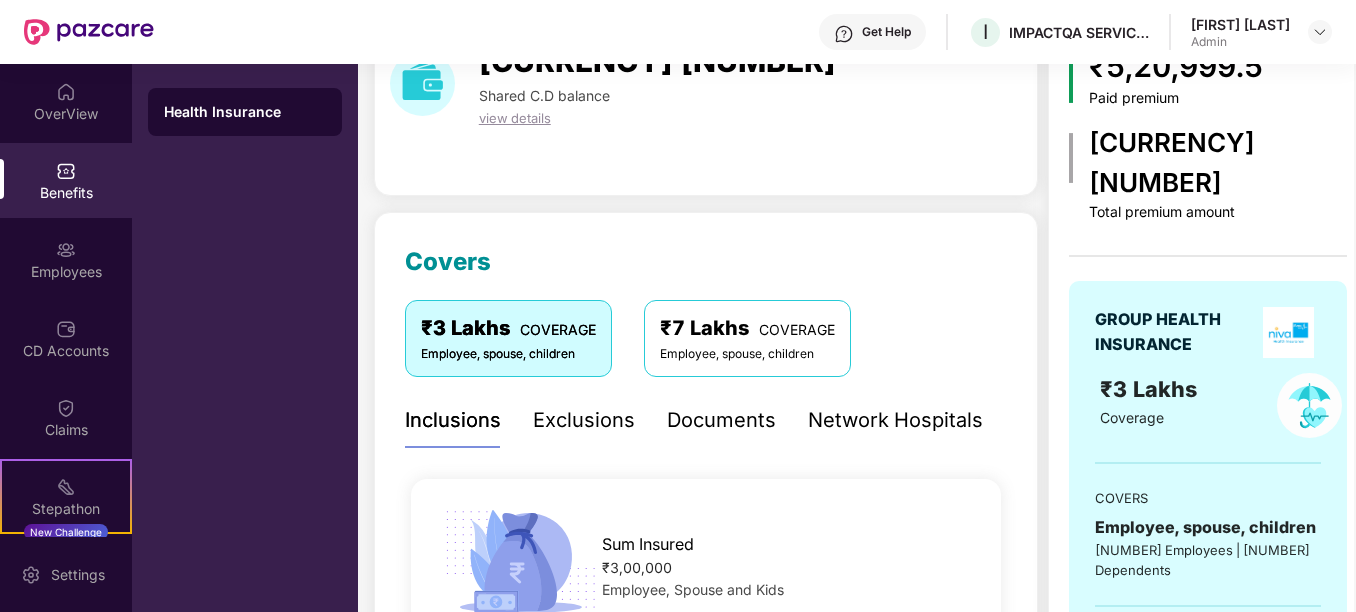 scroll, scrollTop: 100, scrollLeft: 0, axis: vertical 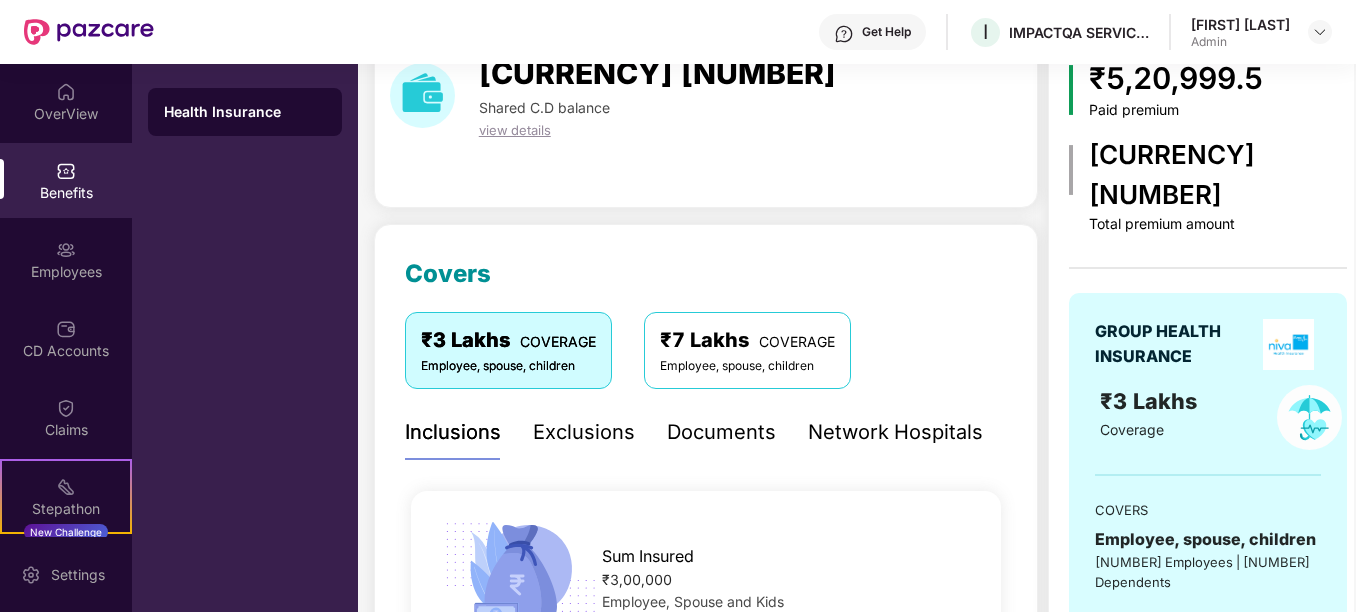click on "Employee, spouse, children" at bounding box center [747, 366] 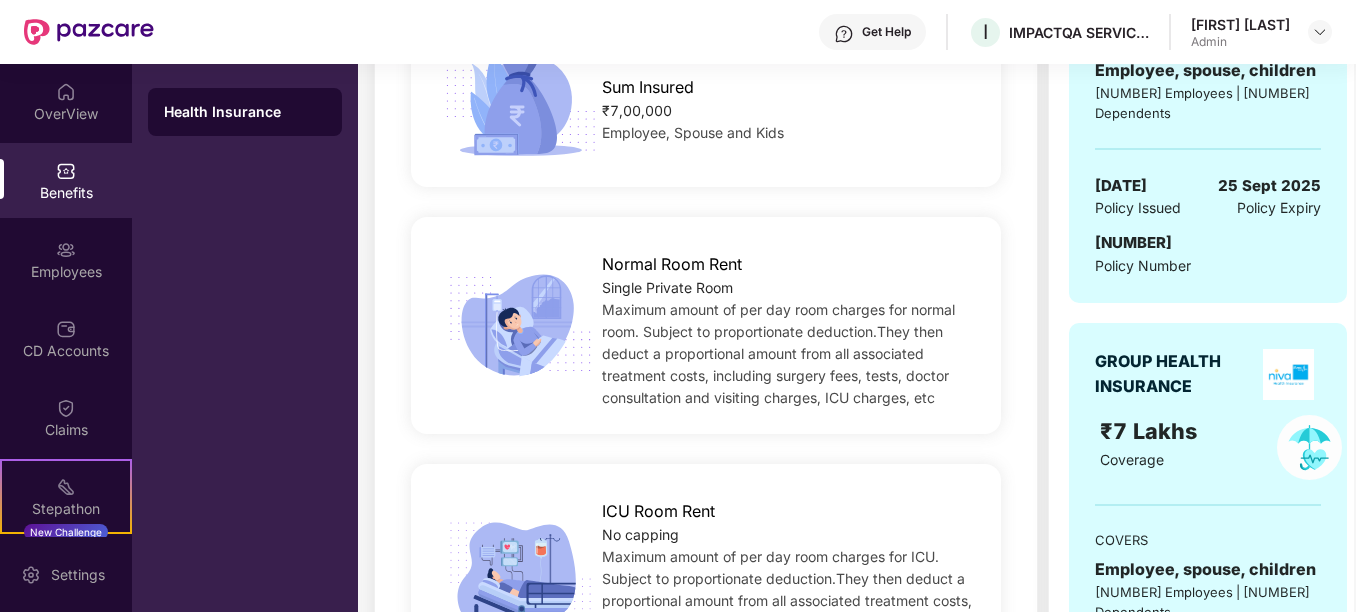 scroll, scrollTop: 600, scrollLeft: 0, axis: vertical 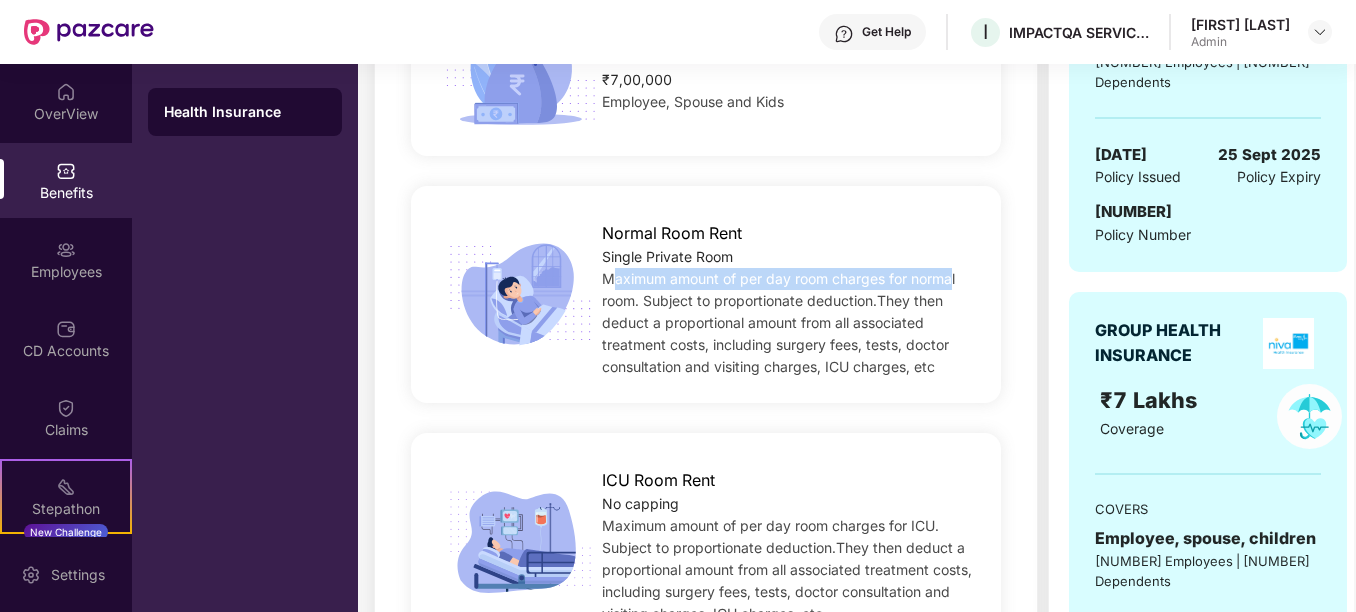 drag, startPoint x: 612, startPoint y: 279, endPoint x: 950, endPoint y: 286, distance: 338.07248 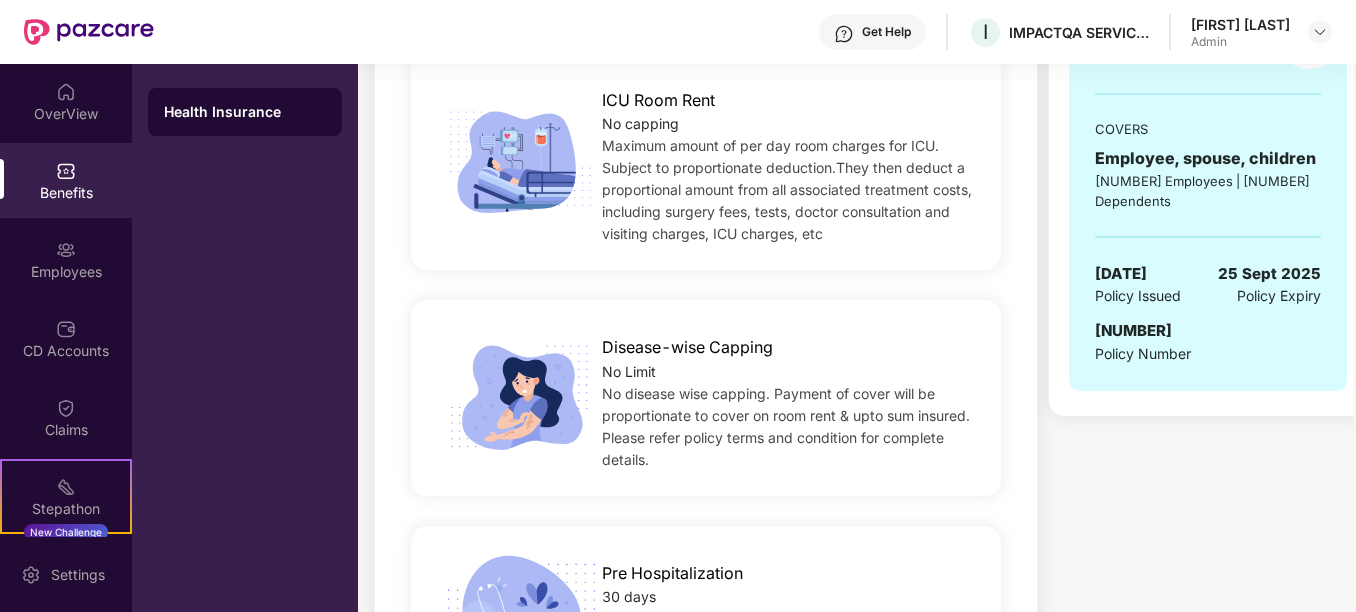 scroll, scrollTop: 1000, scrollLeft: 0, axis: vertical 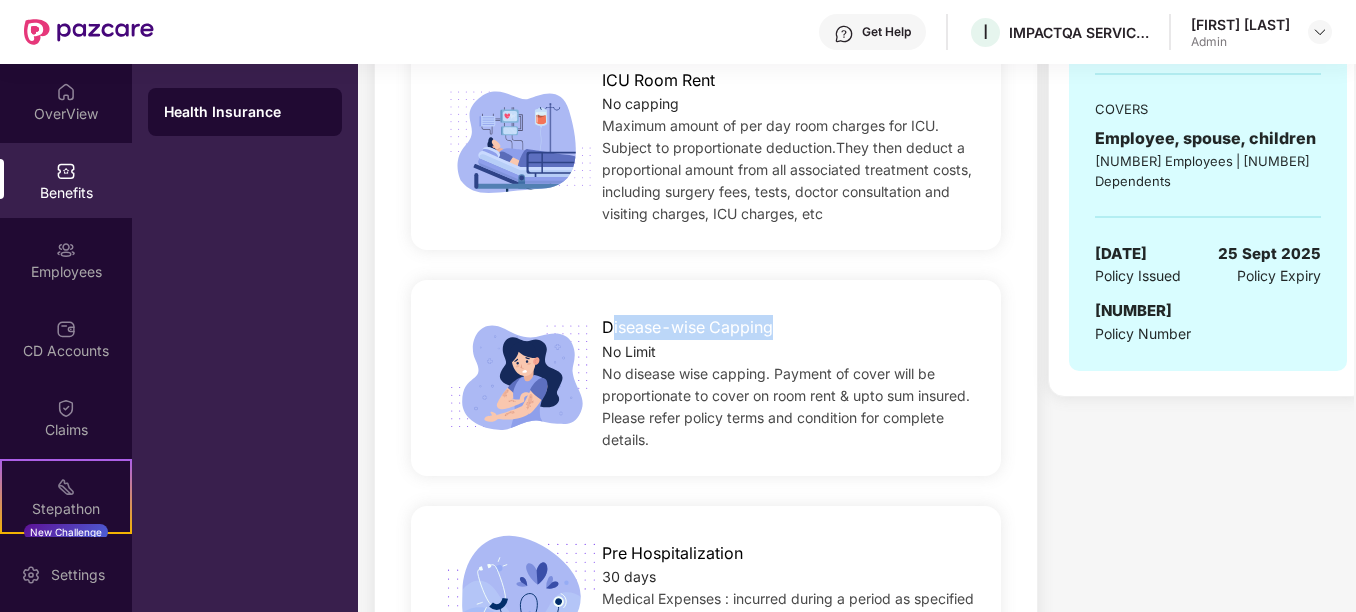 drag, startPoint x: 608, startPoint y: 329, endPoint x: 878, endPoint y: 331, distance: 270.00742 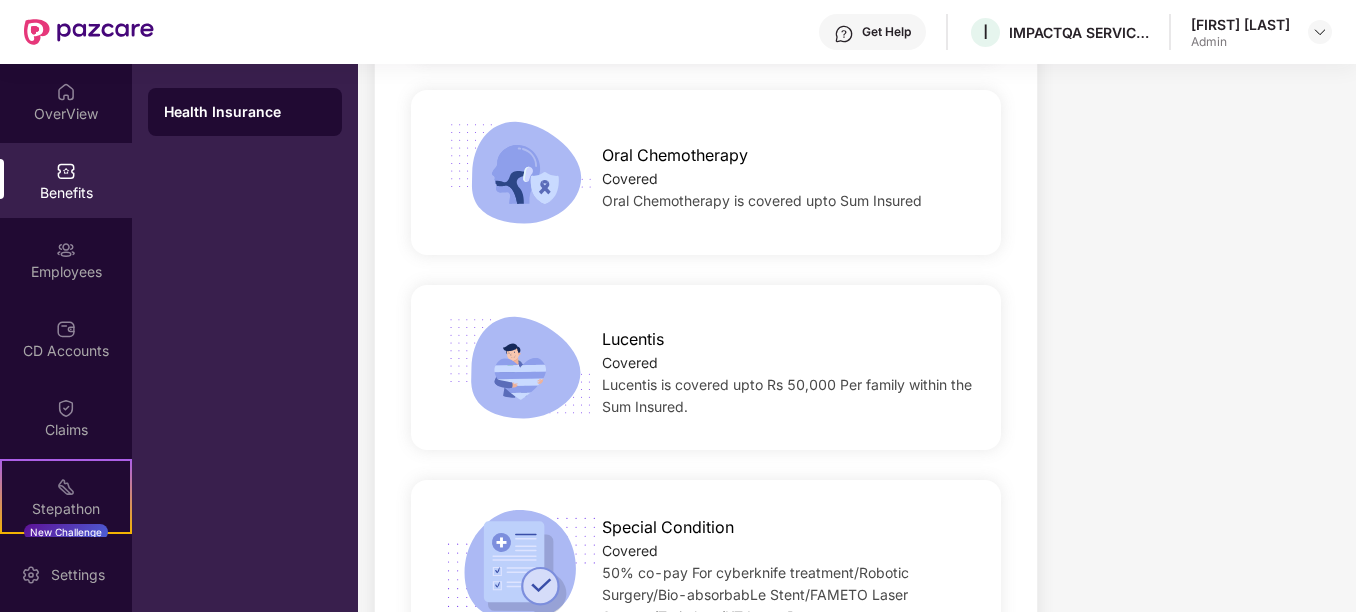 scroll, scrollTop: 3200, scrollLeft: 0, axis: vertical 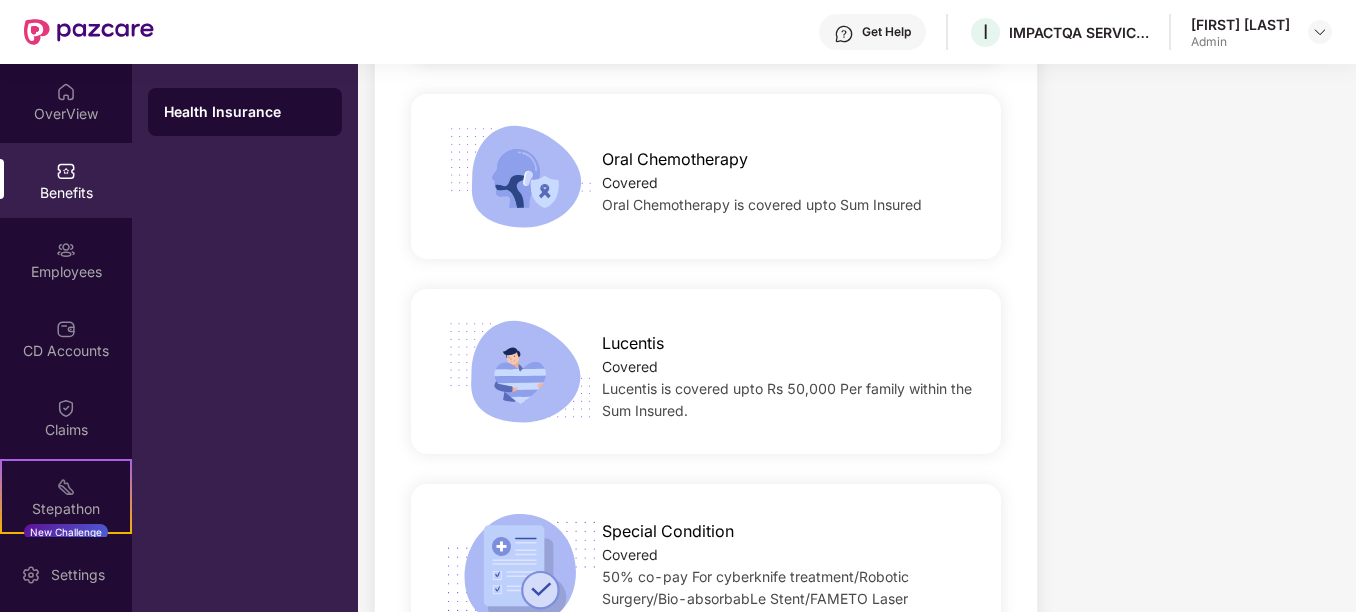click on "Covered" at bounding box center [788, 183] 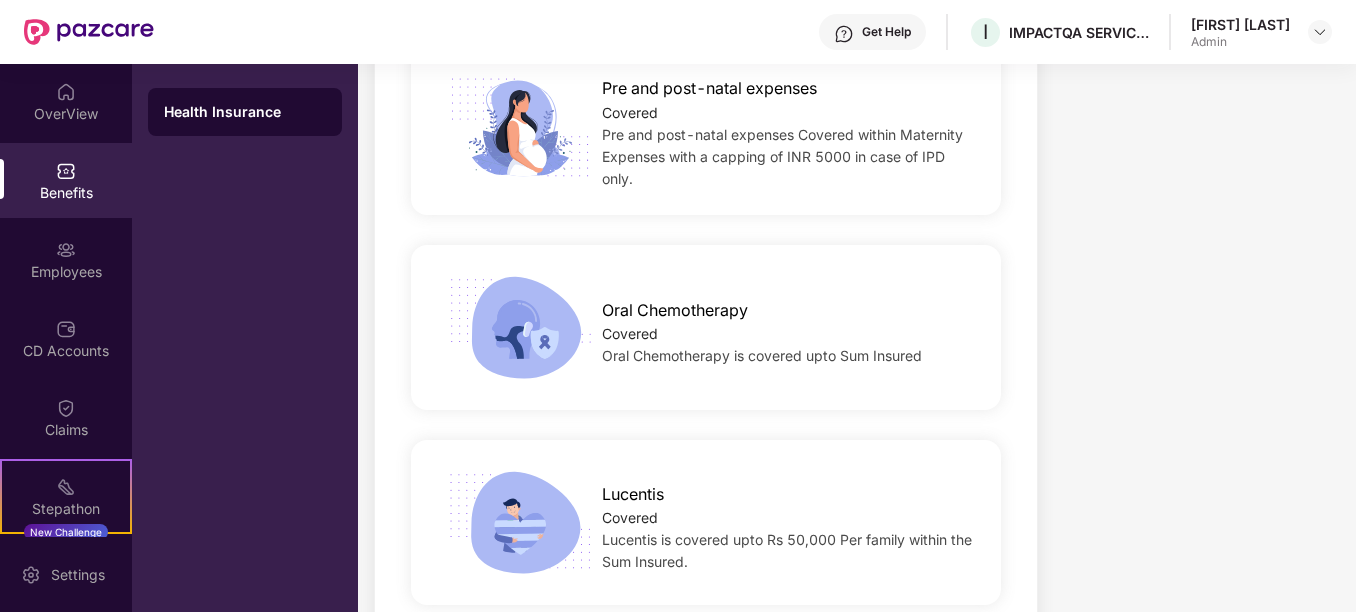 scroll, scrollTop: 3000, scrollLeft: 0, axis: vertical 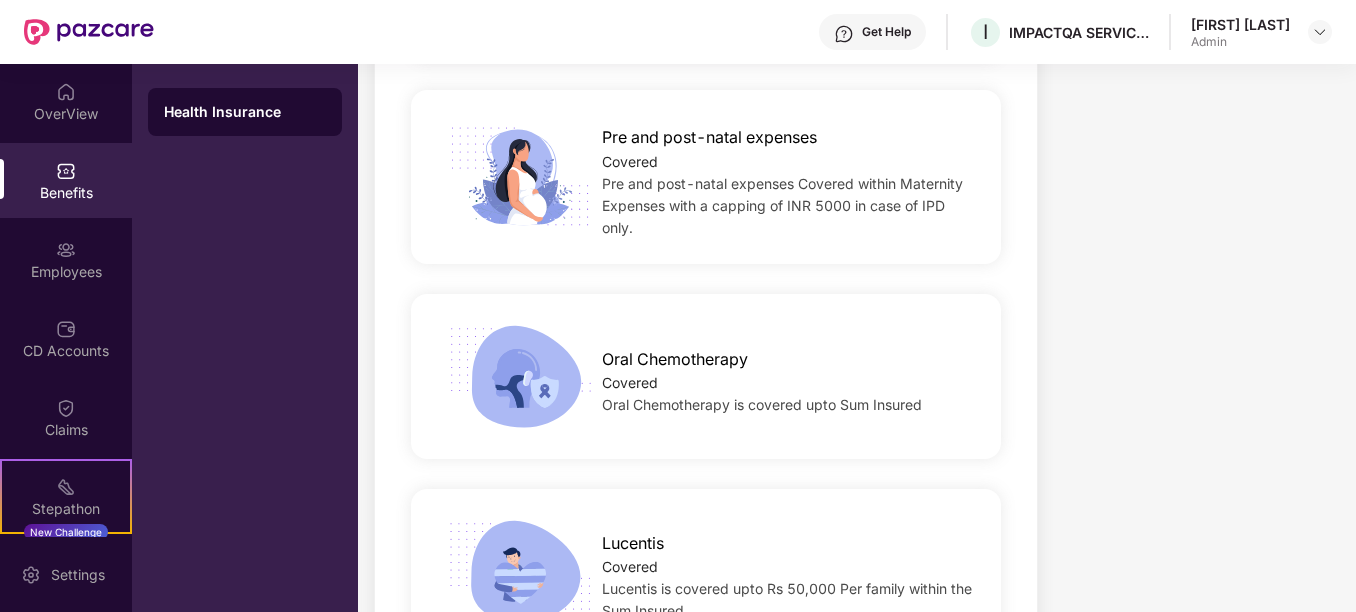 click on "Oral Chemotherapy" at bounding box center (675, 359) 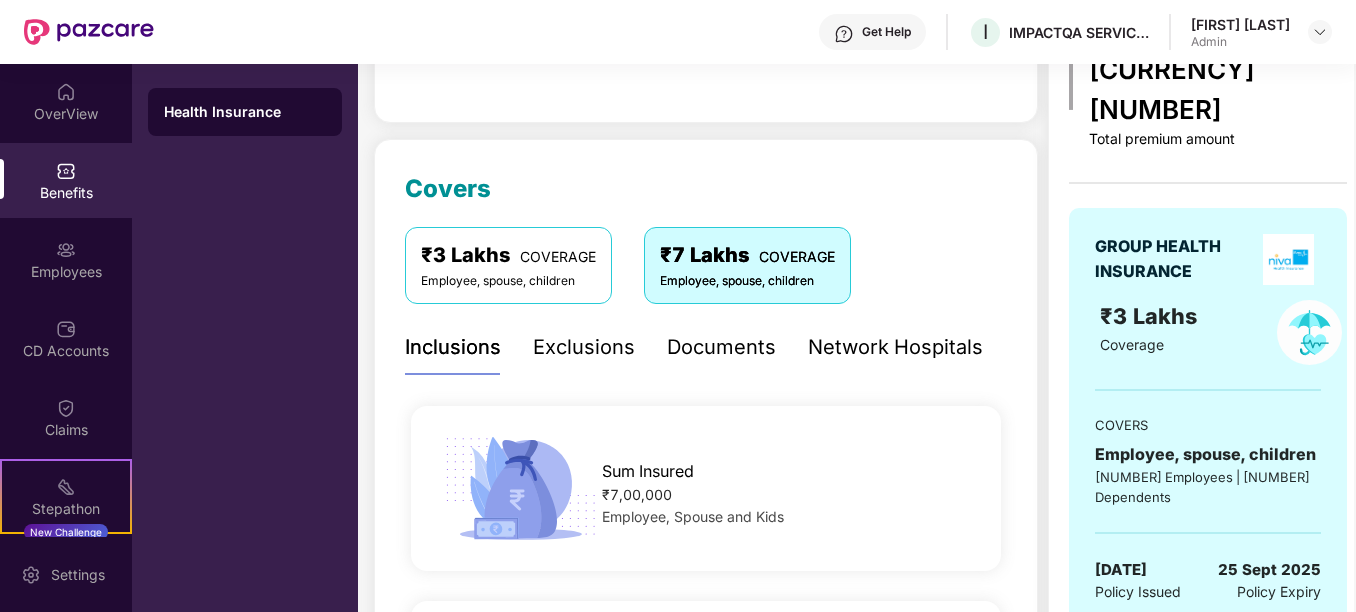 scroll, scrollTop: 0, scrollLeft: 0, axis: both 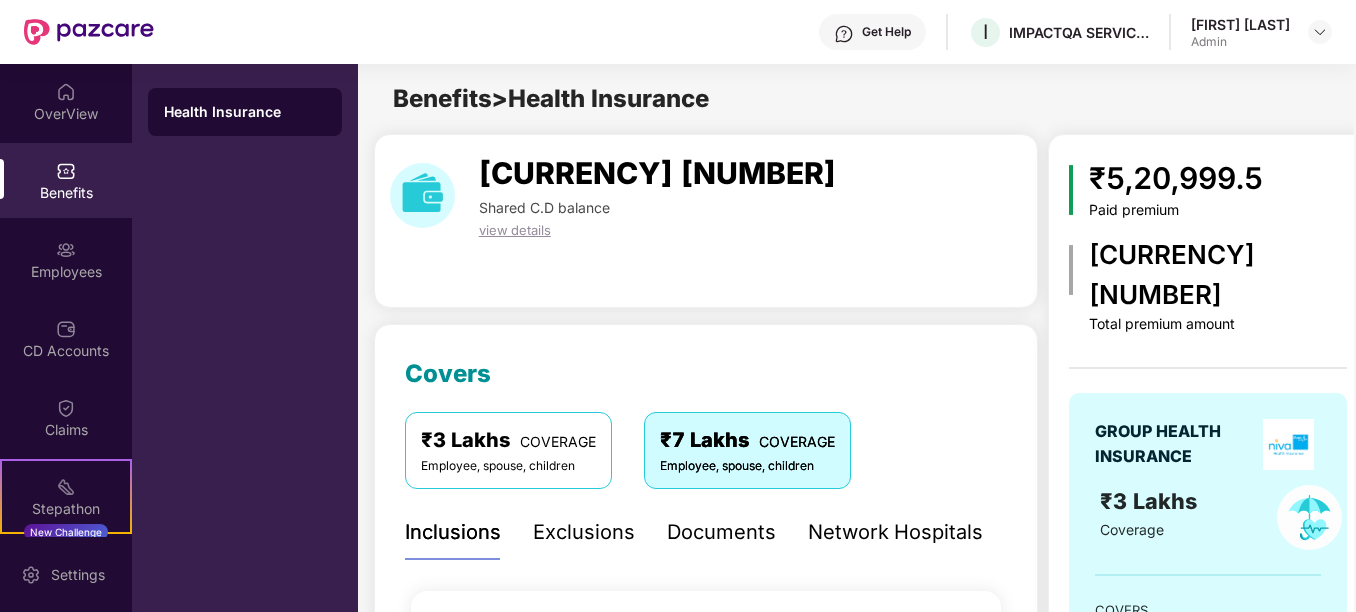 click on "Network Hospitals" at bounding box center [895, 532] 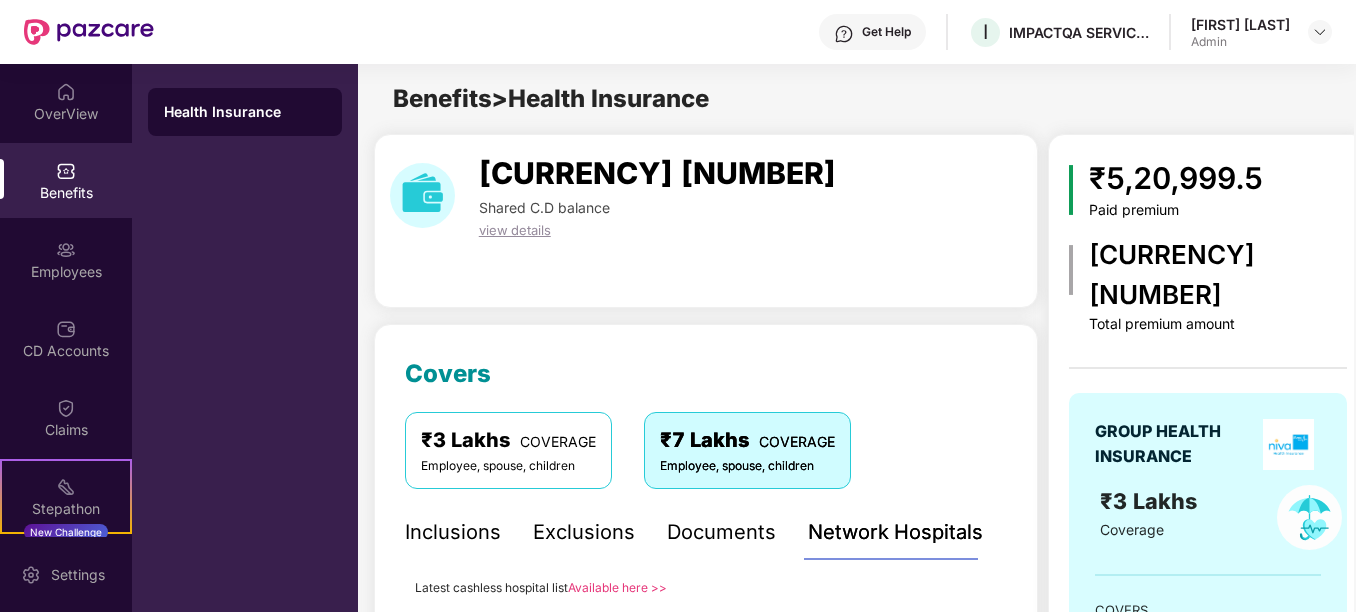scroll, scrollTop: 400, scrollLeft: 0, axis: vertical 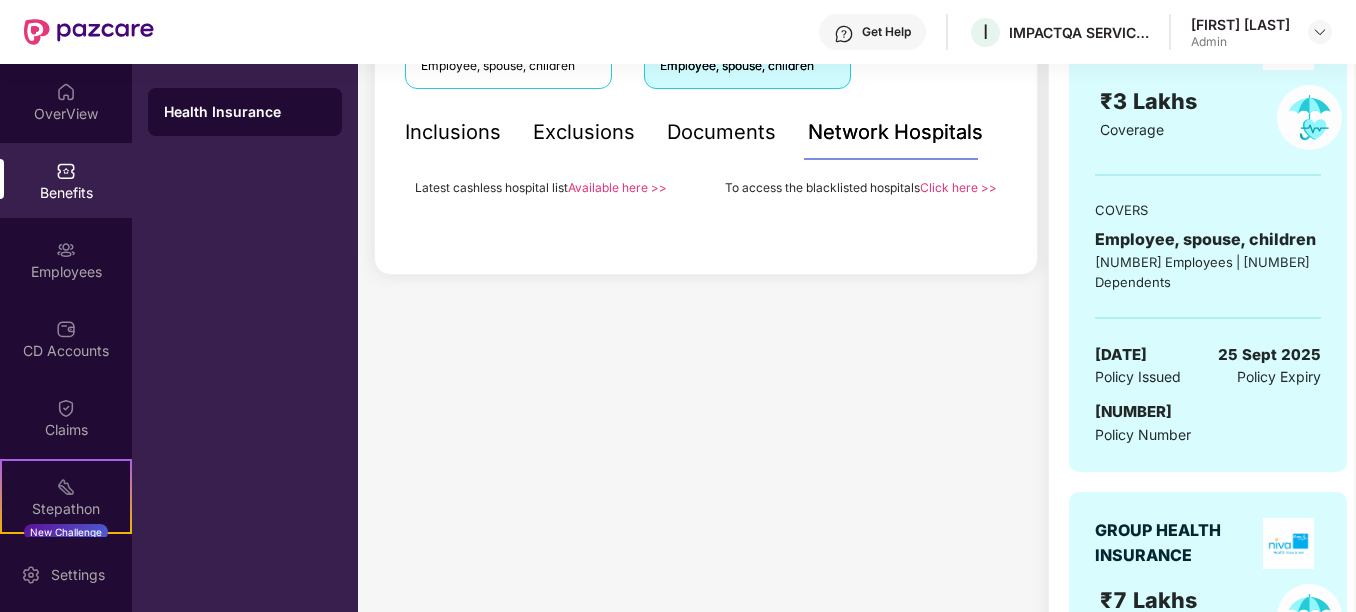click on "Network Hospitals" at bounding box center [895, 132] 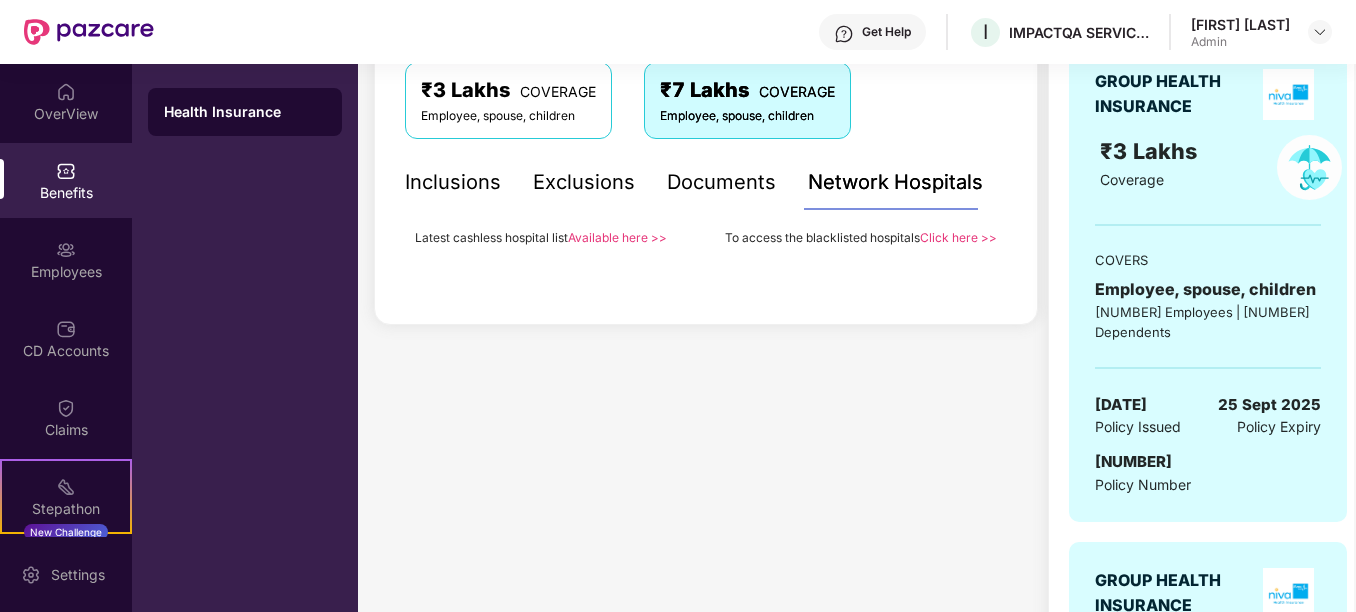scroll, scrollTop: 300, scrollLeft: 0, axis: vertical 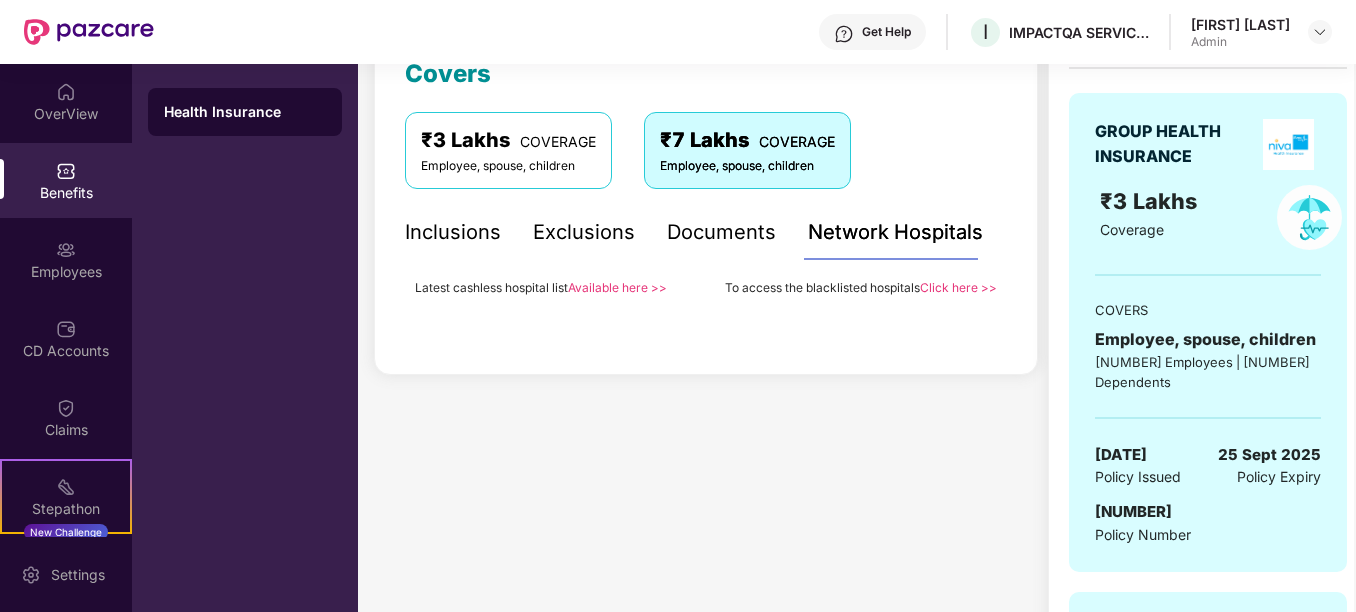 click on "Available here >>" at bounding box center (617, 287) 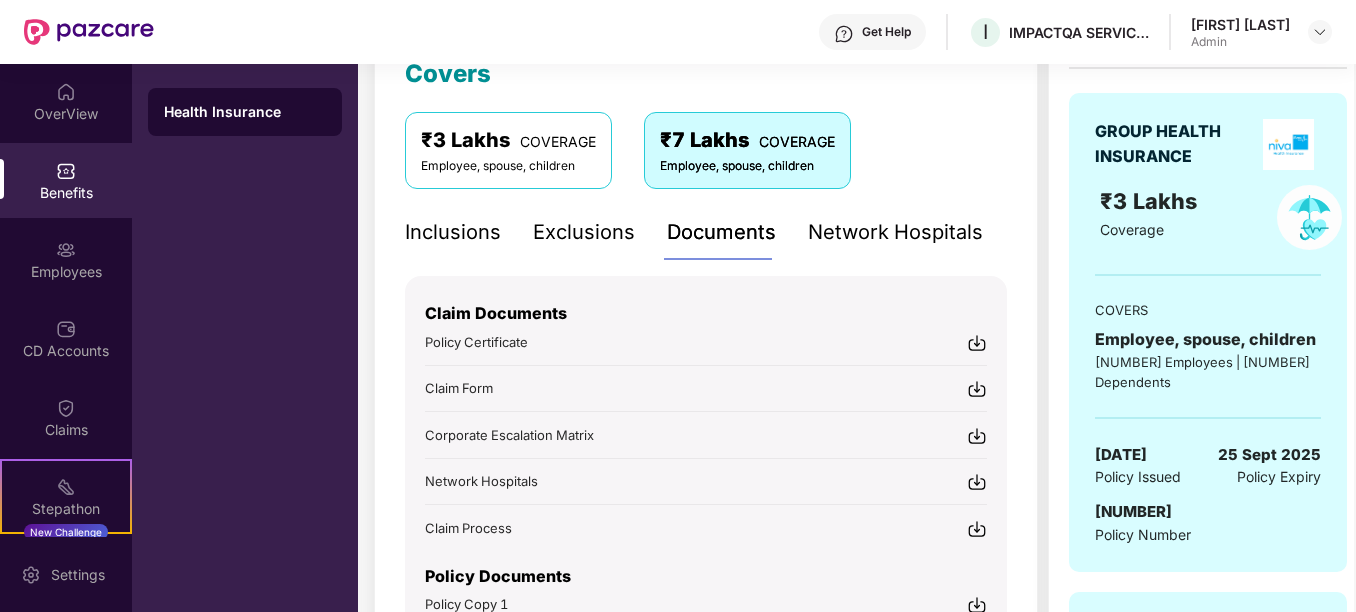 click on "Network Hospitals" at bounding box center (895, 232) 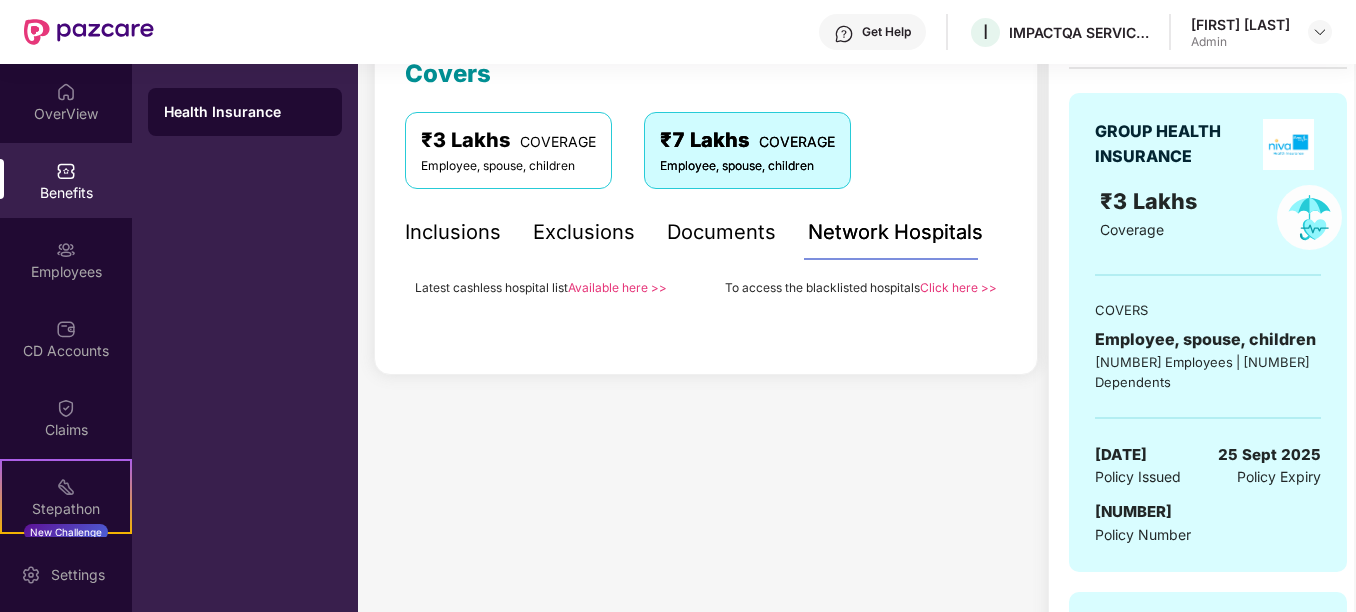 click on "Documents" at bounding box center (721, 232) 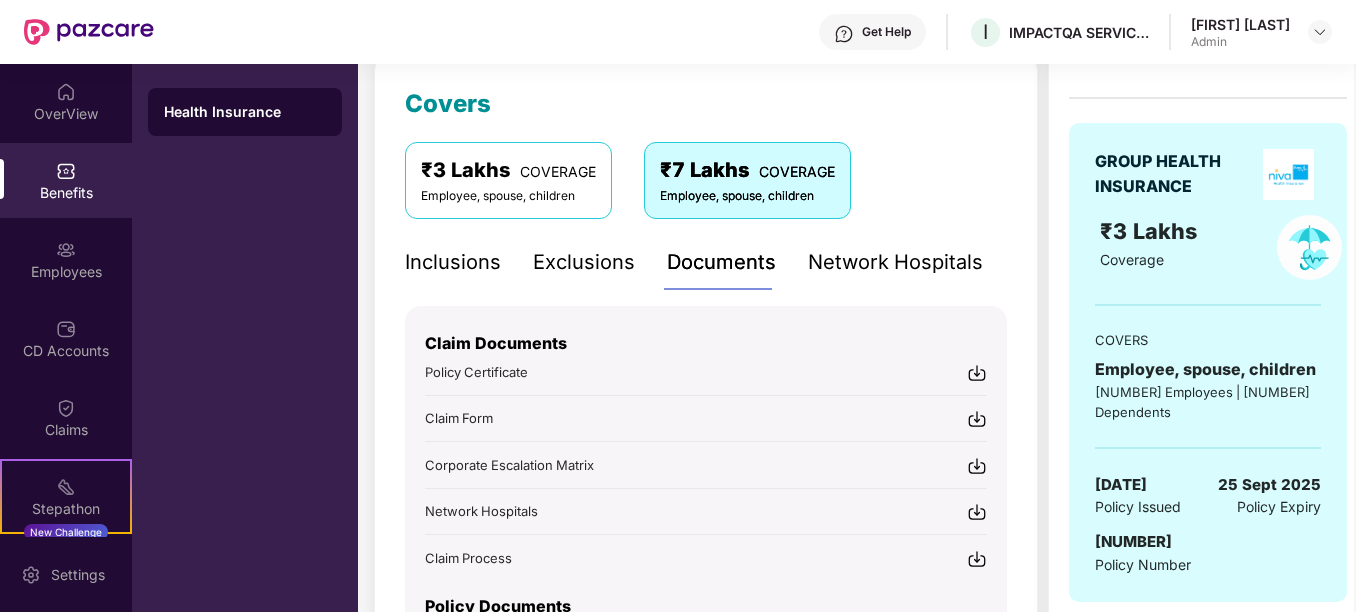 scroll, scrollTop: 200, scrollLeft: 0, axis: vertical 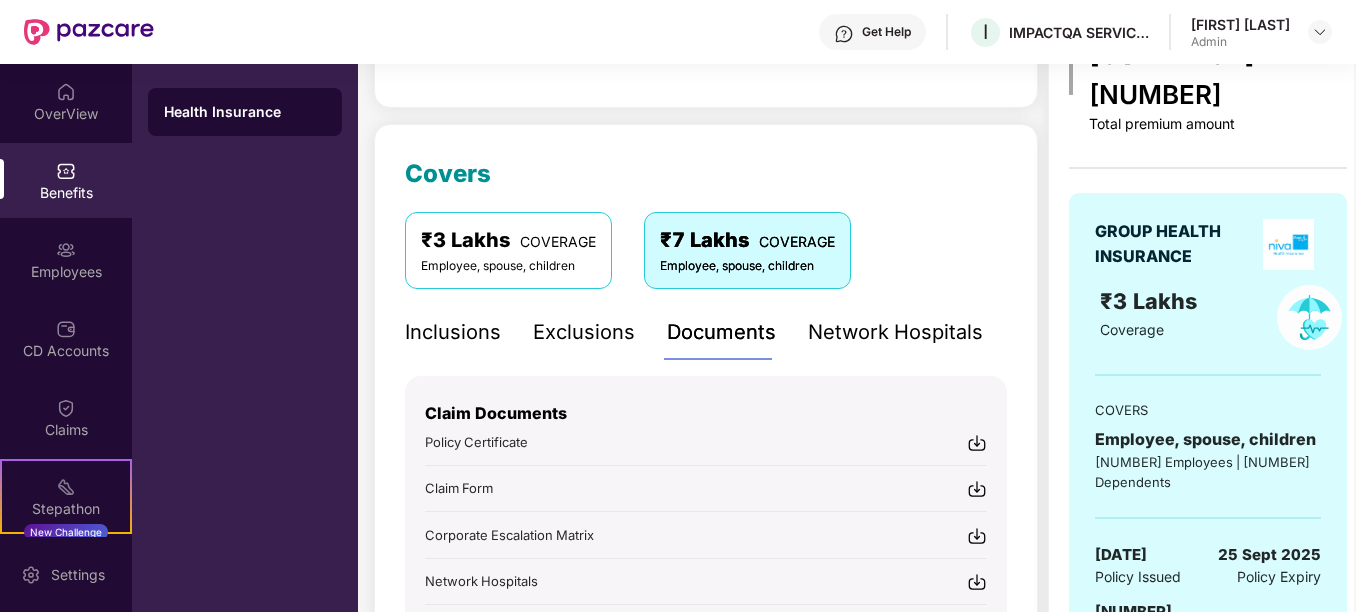click on "Exclusions" at bounding box center (584, 332) 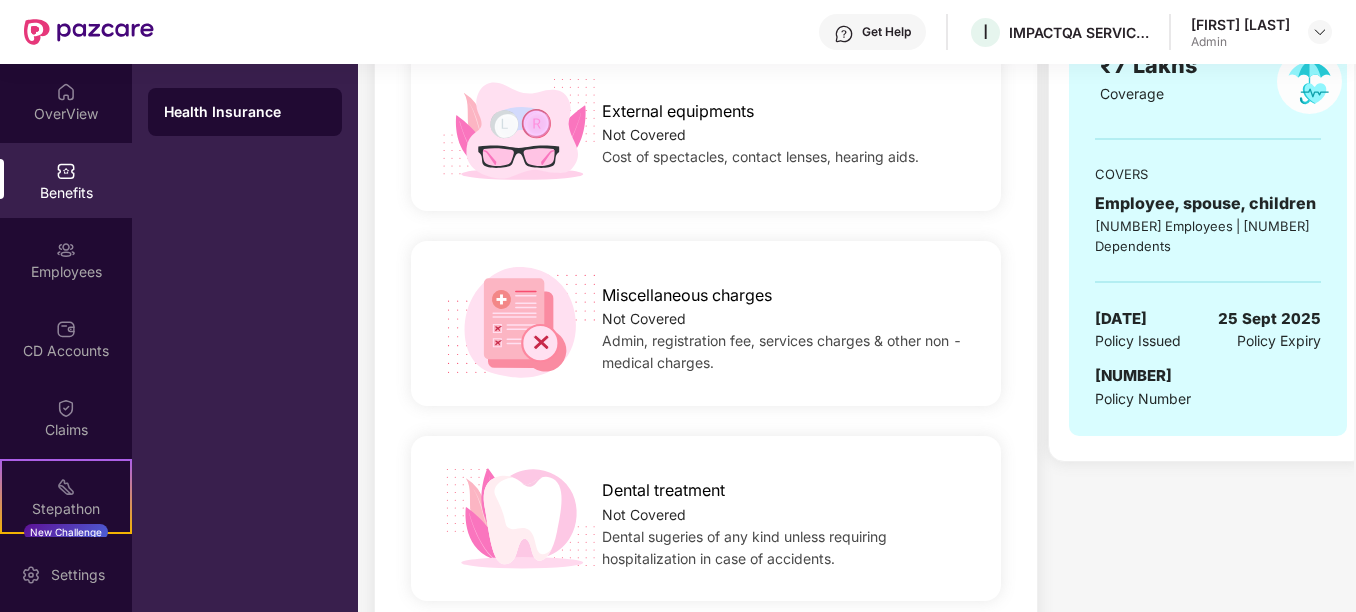 scroll, scrollTop: 900, scrollLeft: 0, axis: vertical 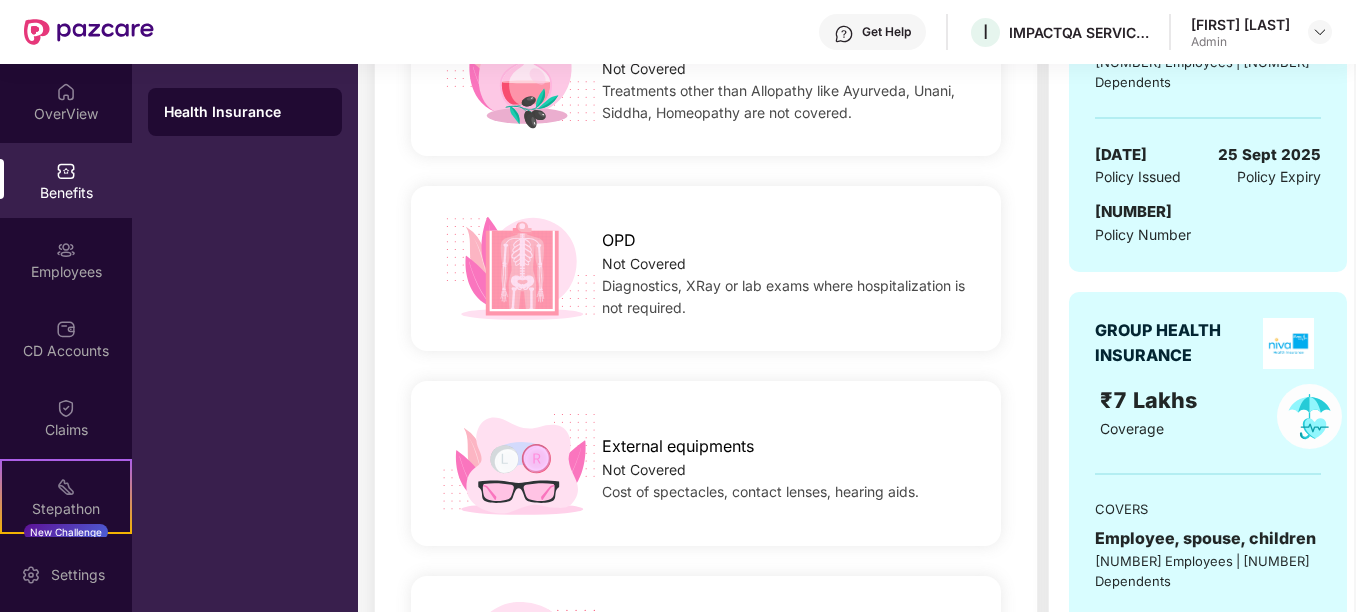 click on "Benefits" at bounding box center [66, 193] 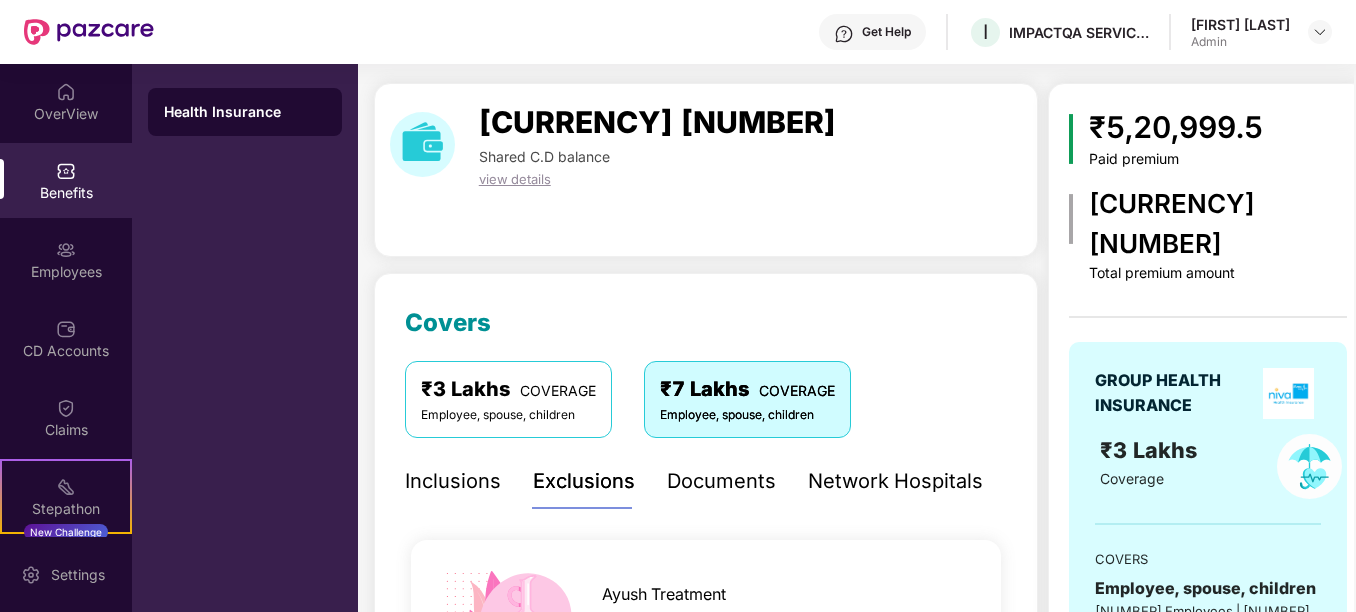scroll, scrollTop: 100, scrollLeft: 0, axis: vertical 